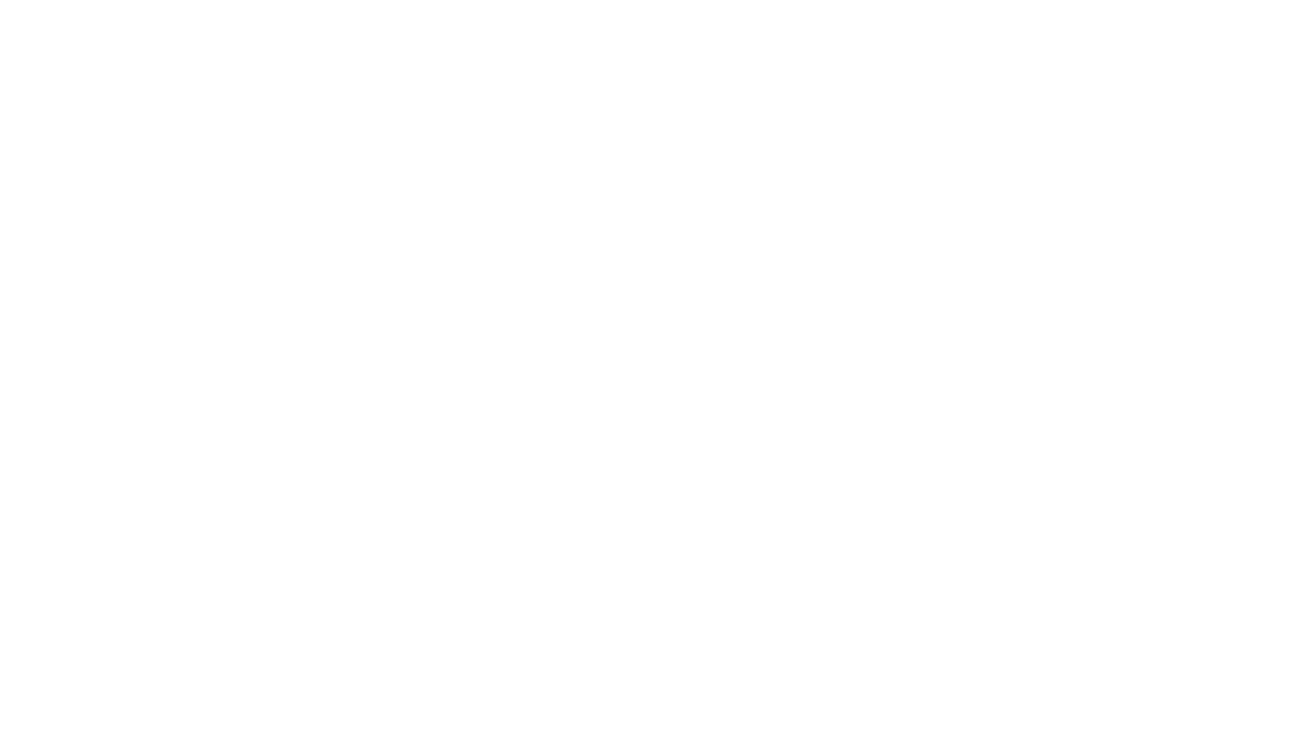 scroll, scrollTop: 0, scrollLeft: 0, axis: both 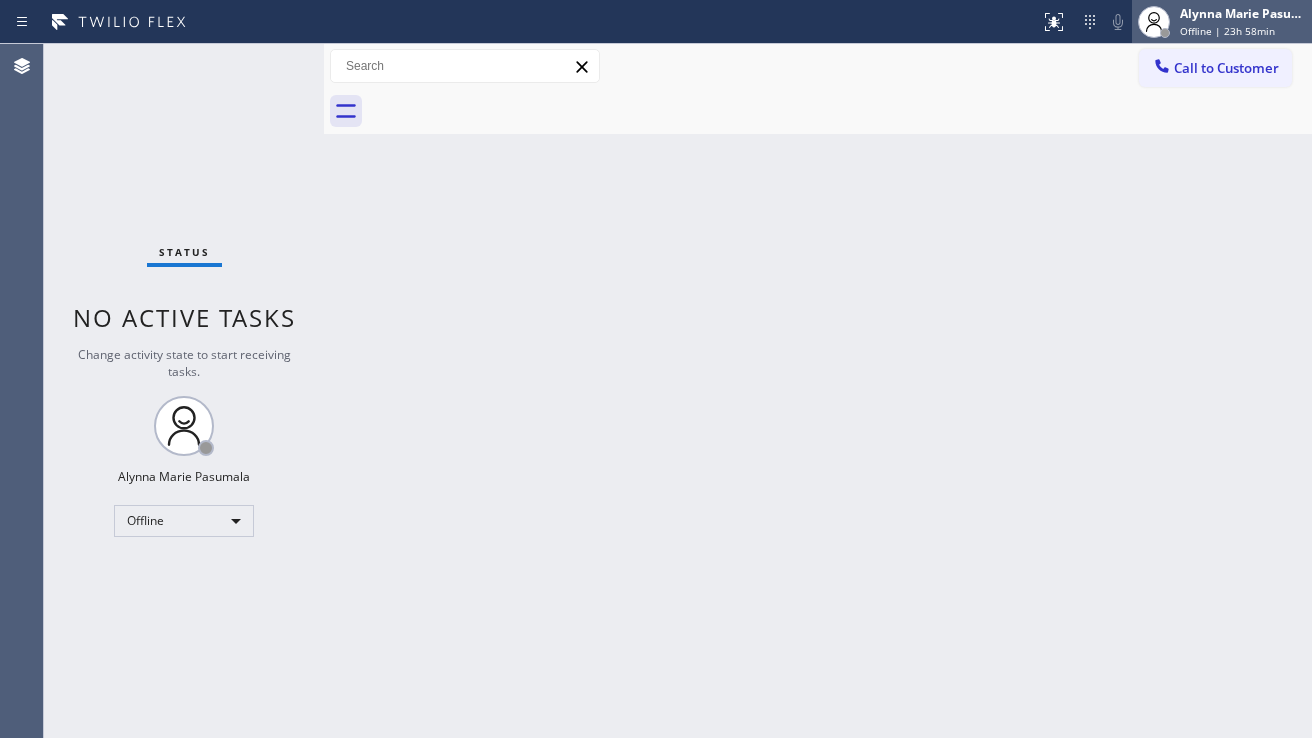 click on "Alynna Marie Pasumala" at bounding box center [1243, 13] 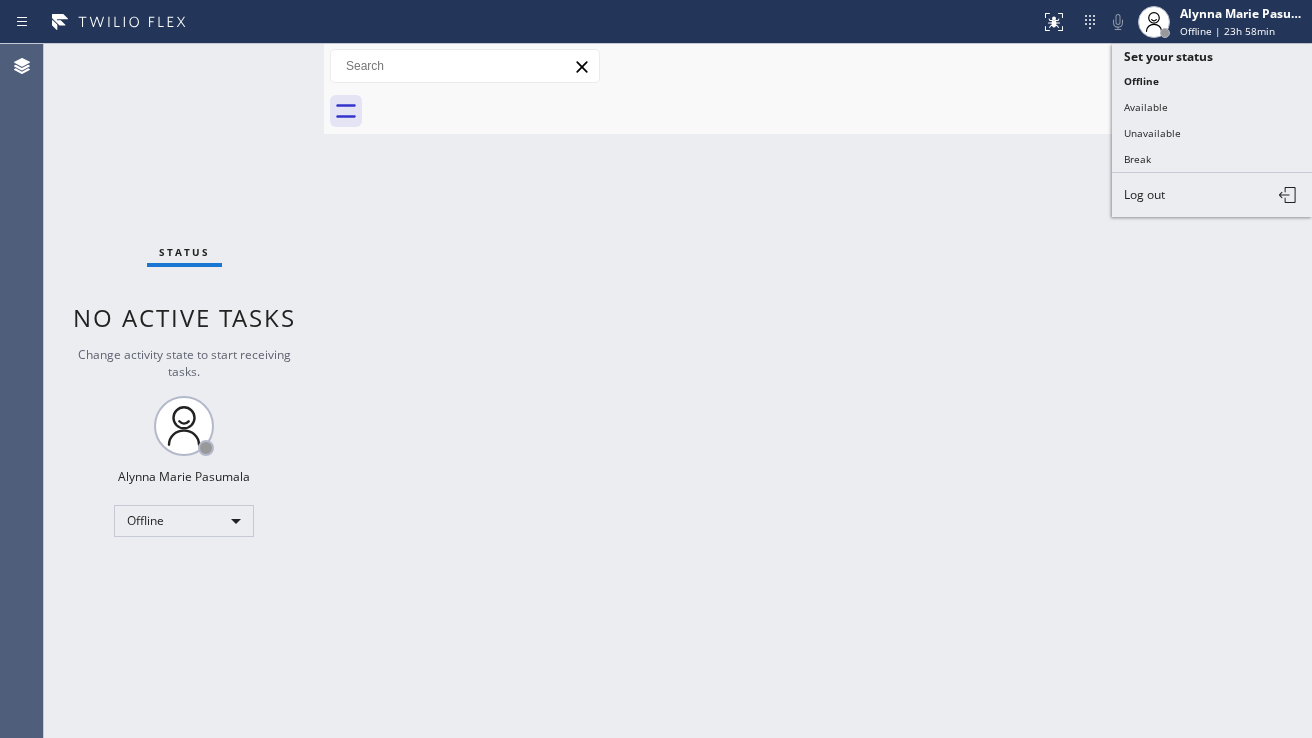 drag, startPoint x: 1048, startPoint y: 151, endPoint x: 1111, endPoint y: 87, distance: 89.80534 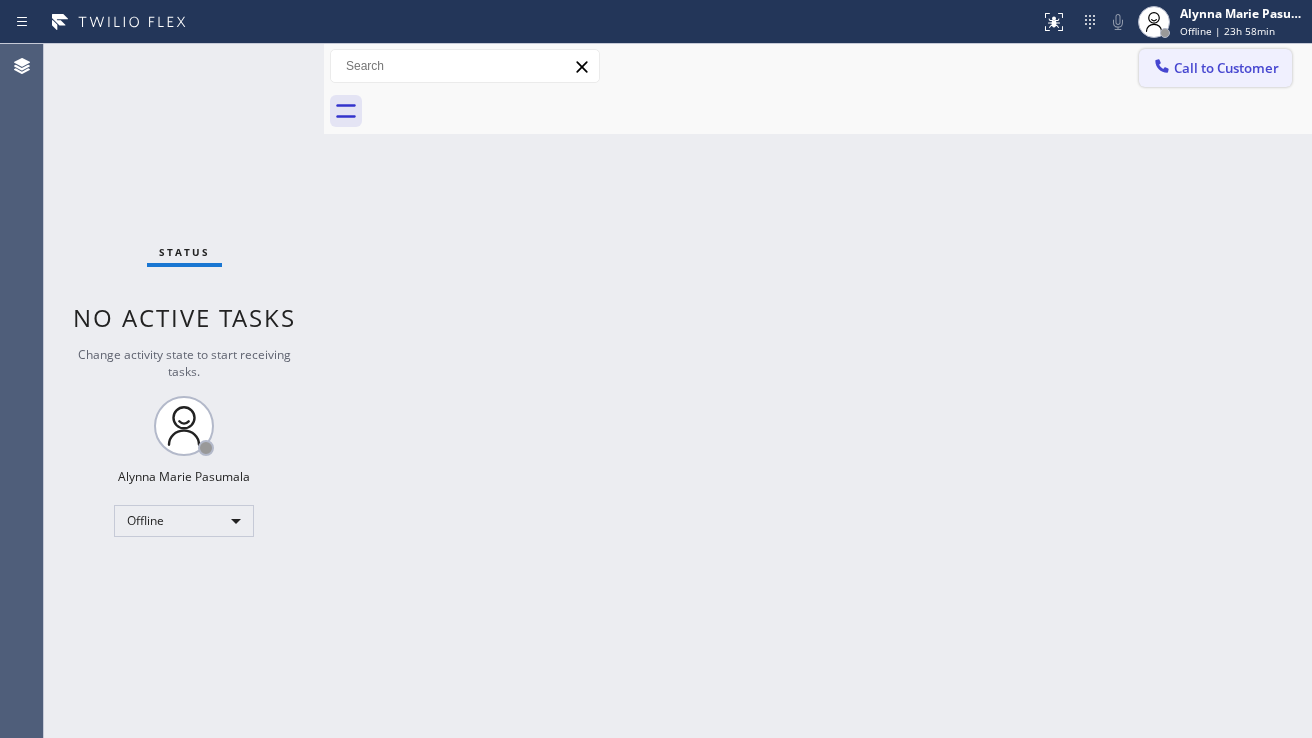 click on "Call to Customer" at bounding box center [1215, 68] 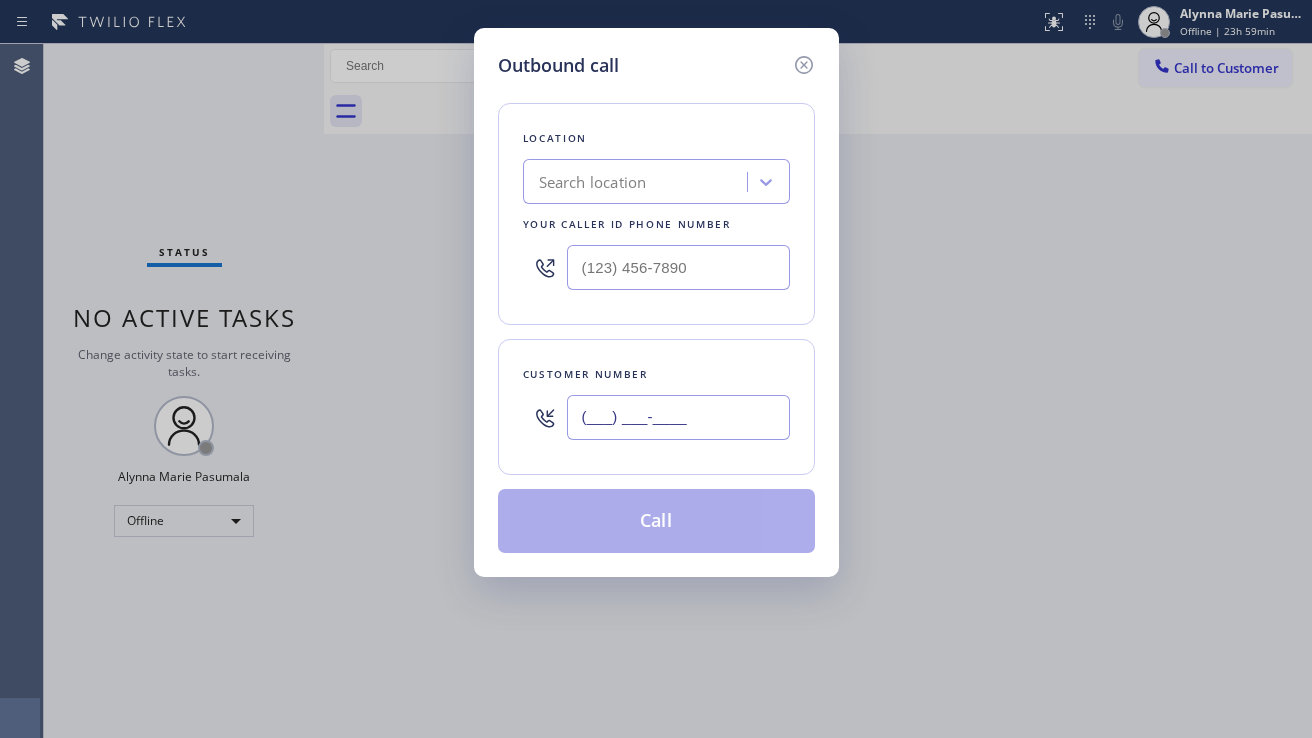 click on "(___) ___-____" at bounding box center [678, 417] 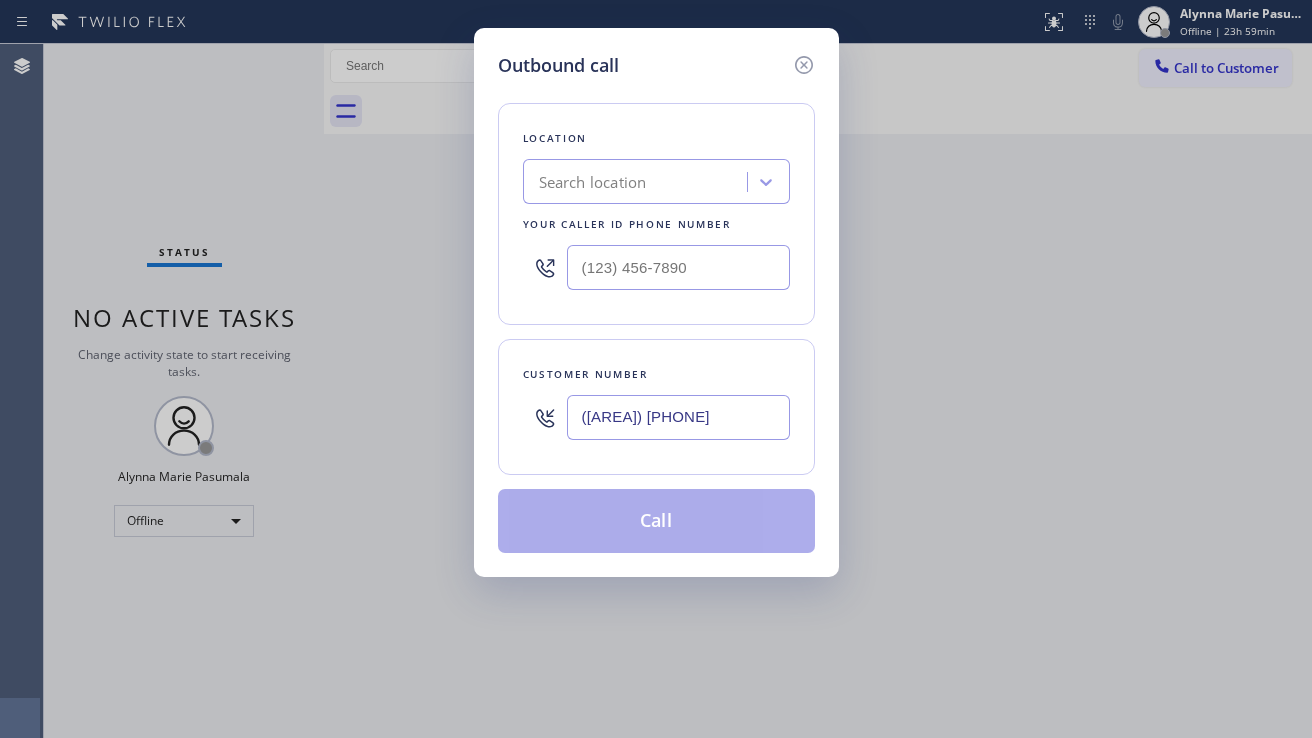 type on "([AREA]) [PHONE]" 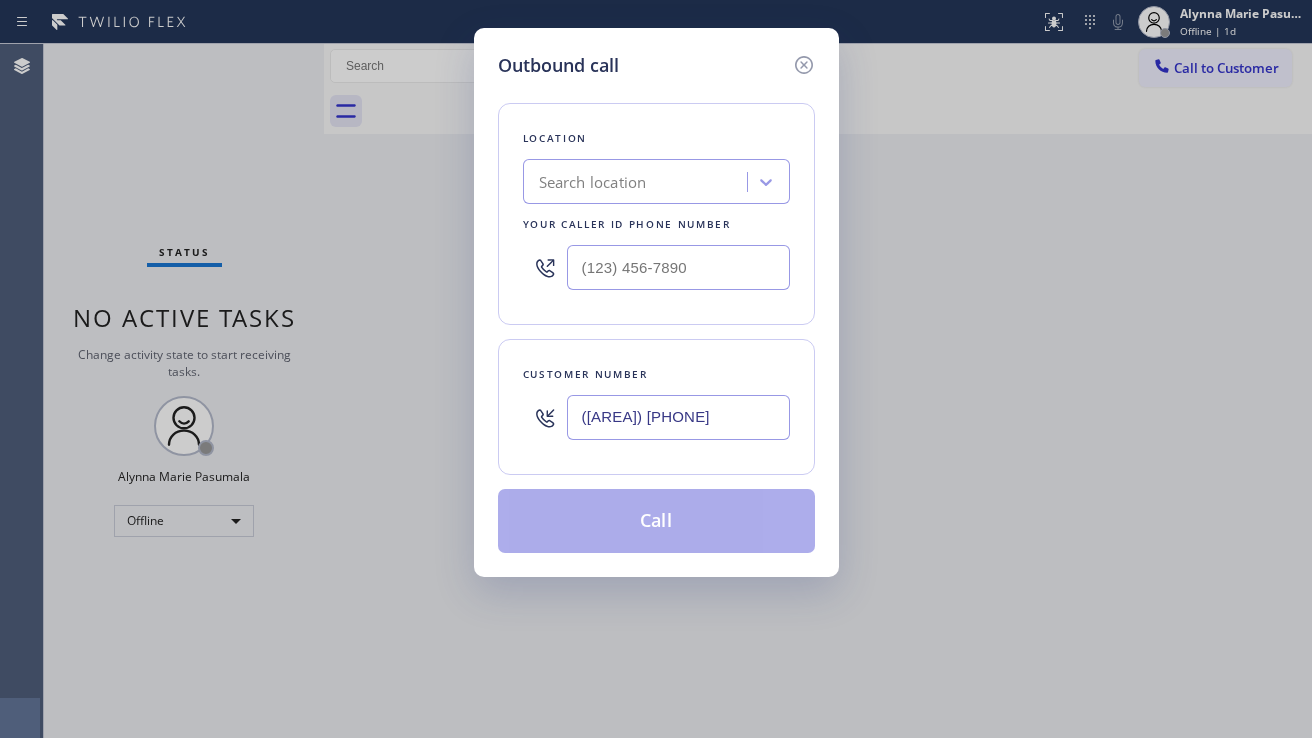 click on "Search location" at bounding box center (593, 182) 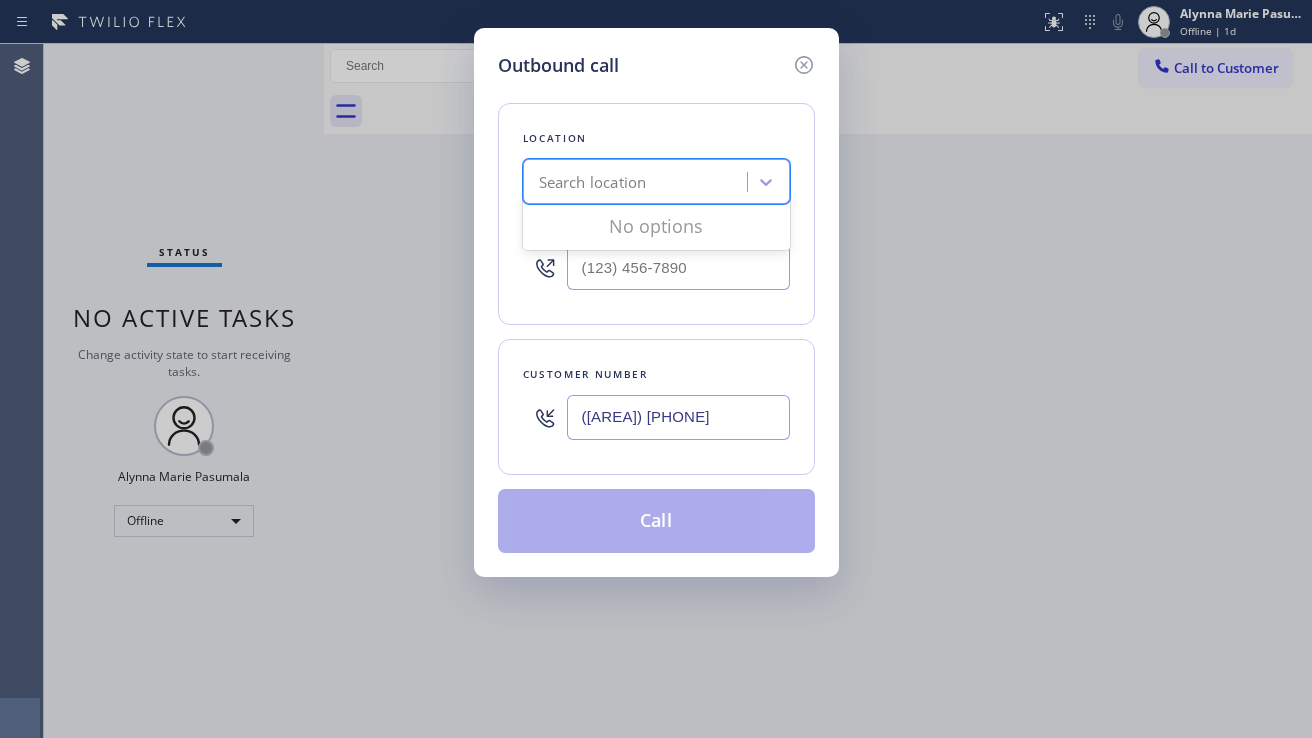 paste on "Los Feliz KitchenAid Repair" 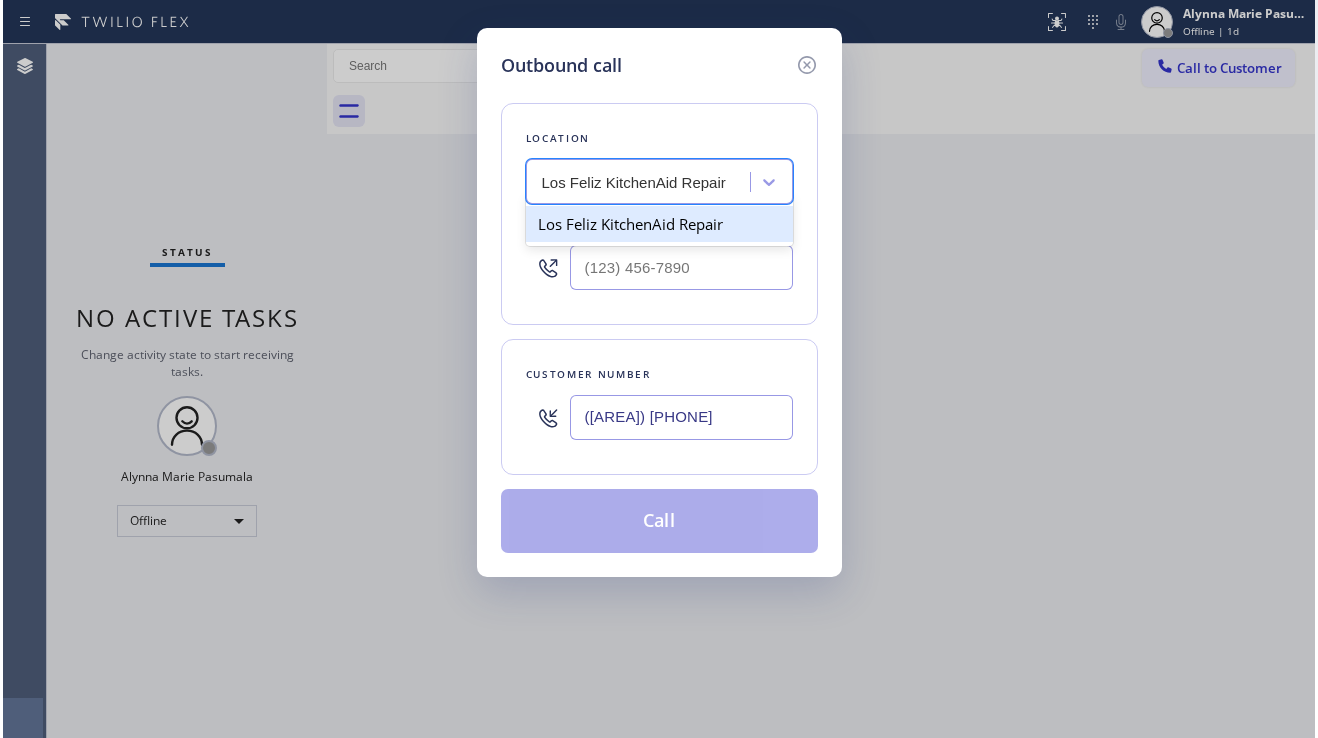 scroll, scrollTop: 0, scrollLeft: 0, axis: both 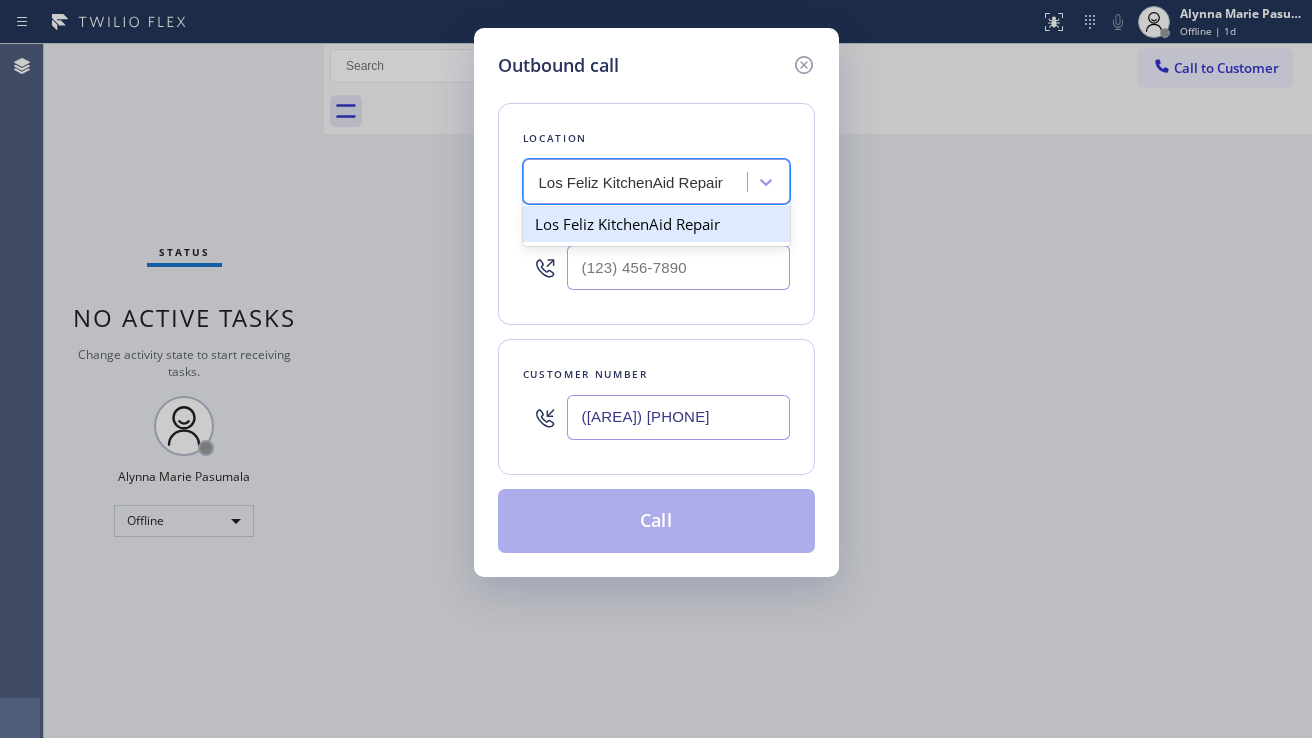 click on "Los Feliz KitchenAid Repair" at bounding box center (656, 224) 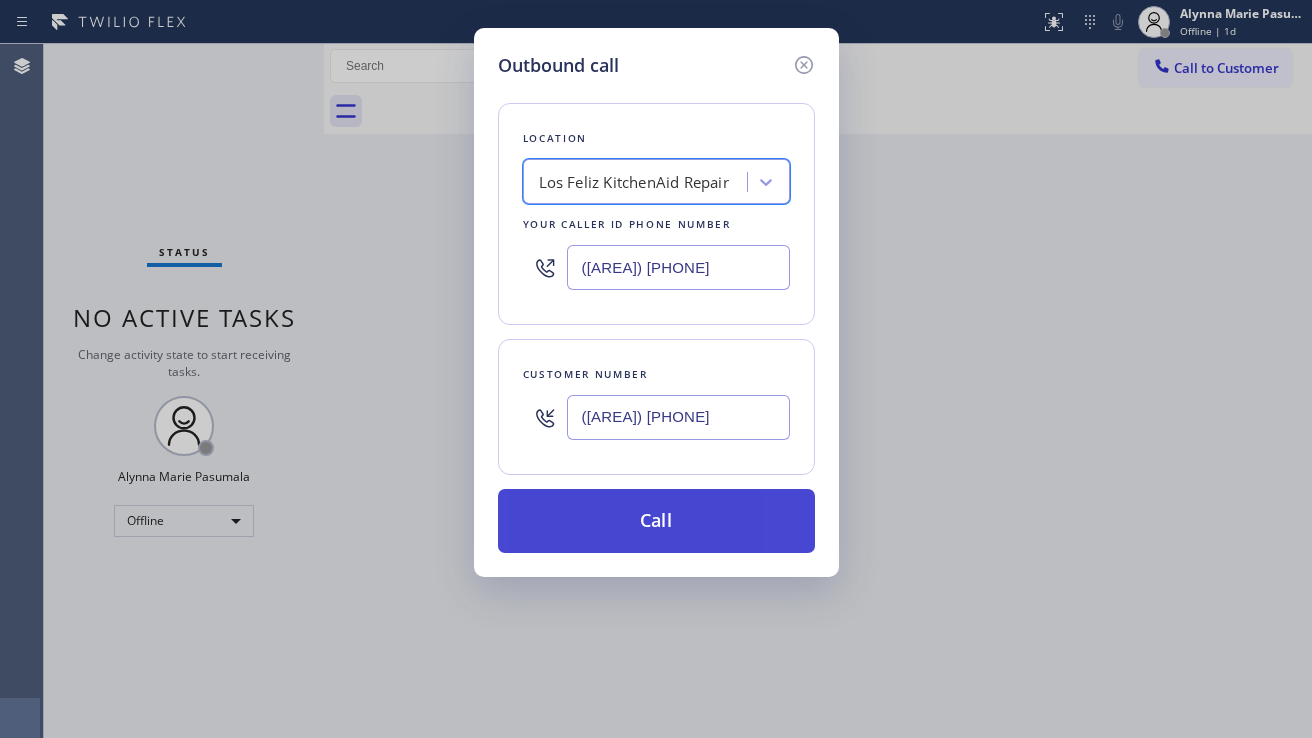 click on "Call" at bounding box center (656, 521) 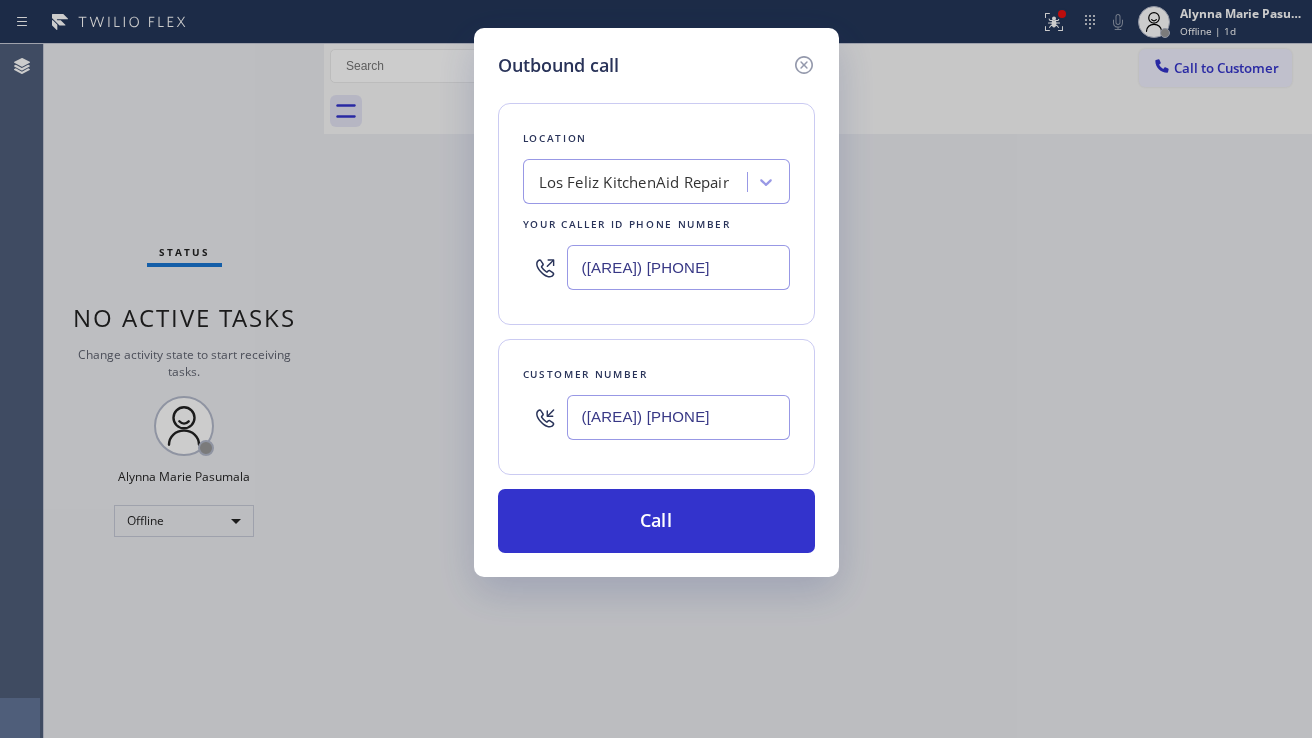 drag, startPoint x: 690, startPoint y: 420, endPoint x: 501, endPoint y: 428, distance: 189.16924 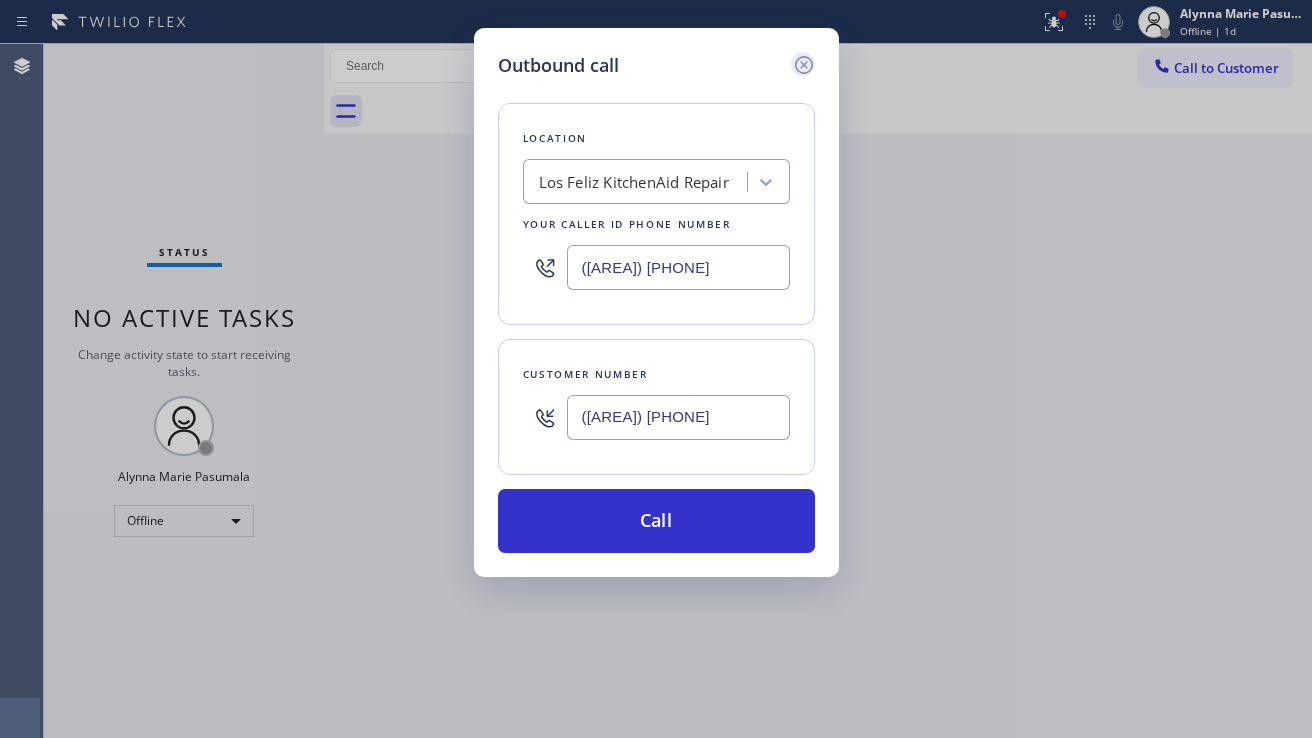 click 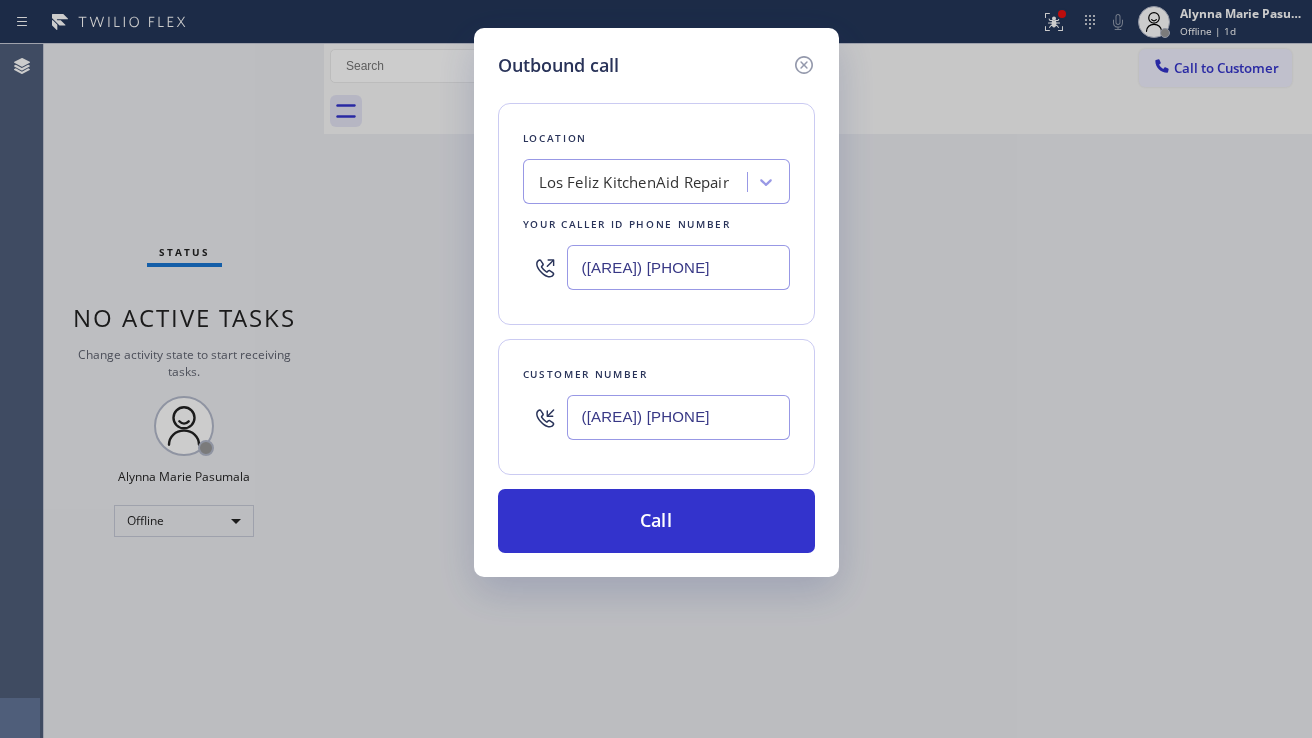 type 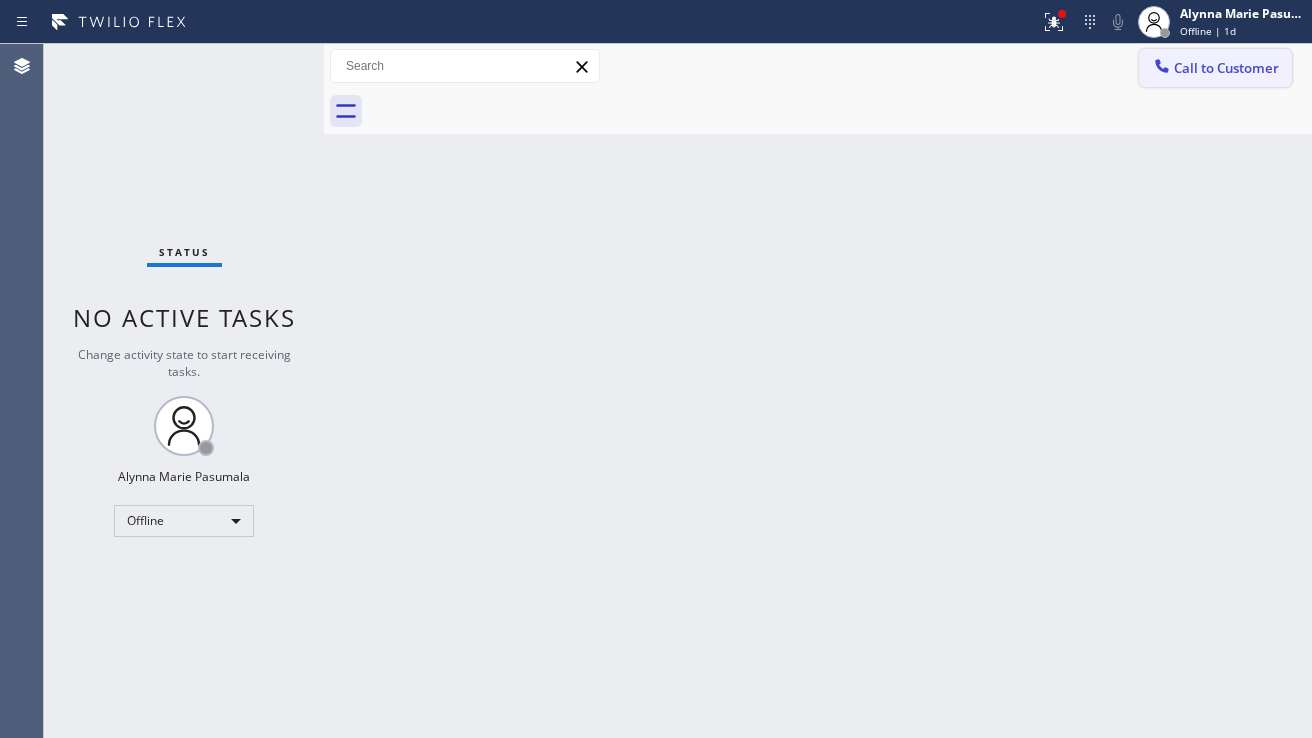 type on "([AREA]) [PHONE]" 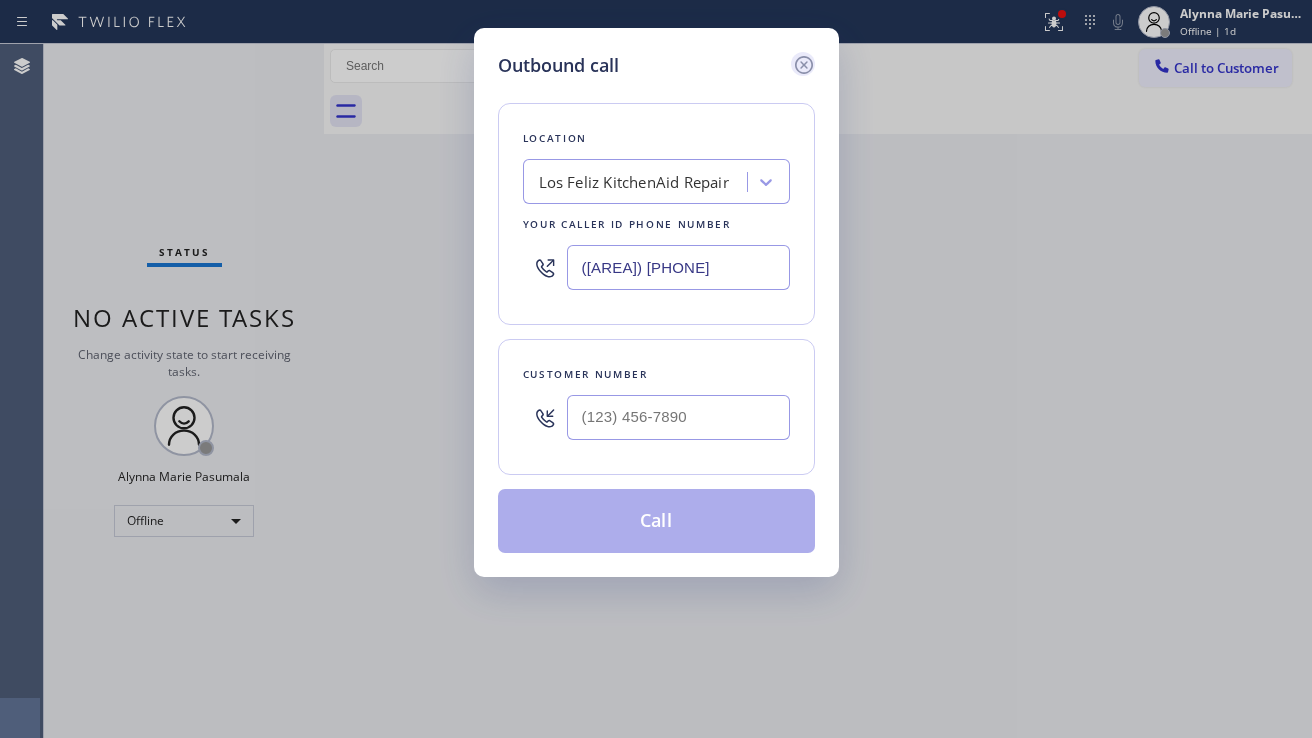 click 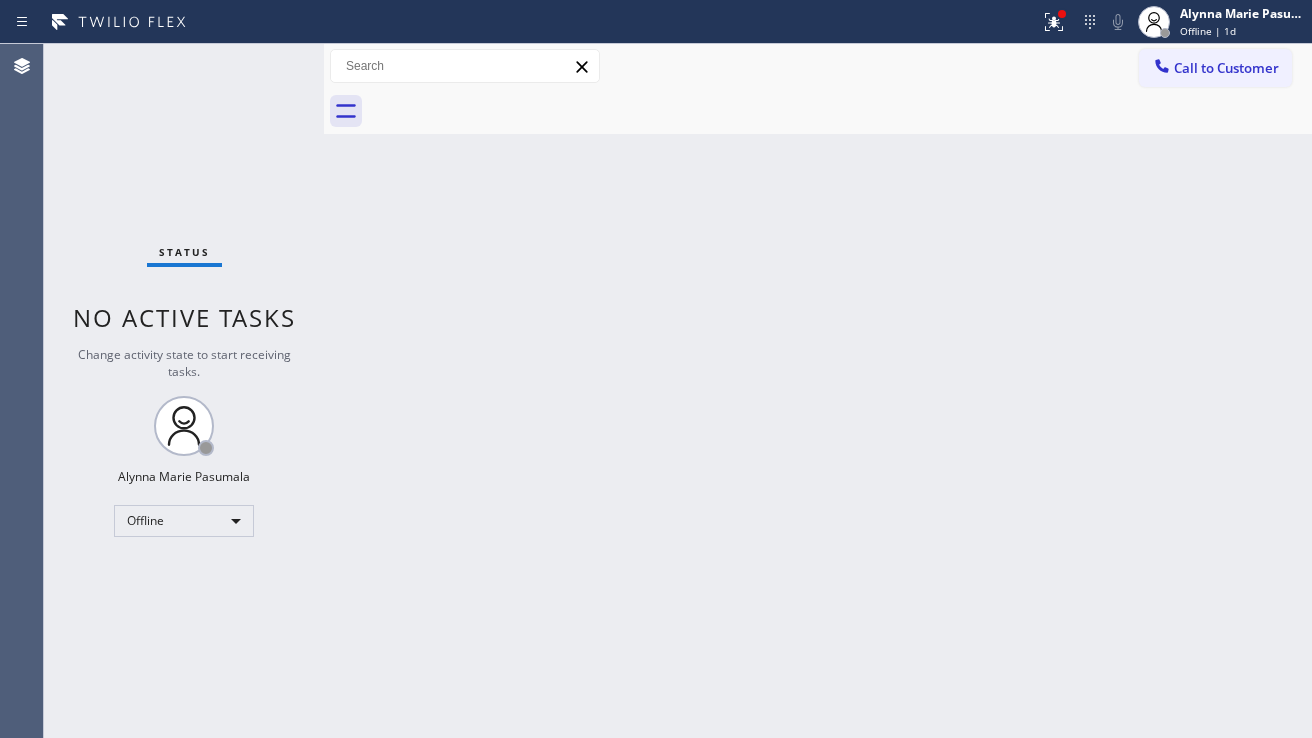 type on "([AREA]) [PHONE]" 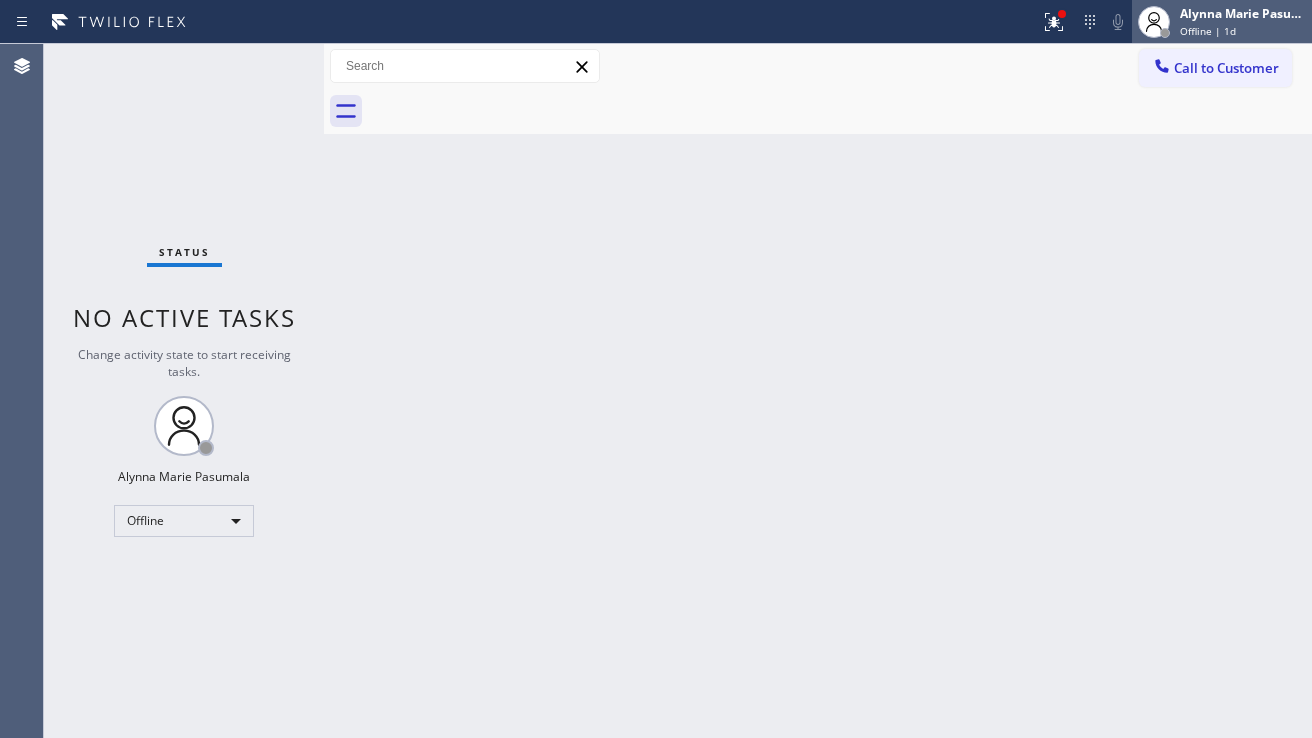 click on "Alynna Marie Pasumala" at bounding box center [1243, 13] 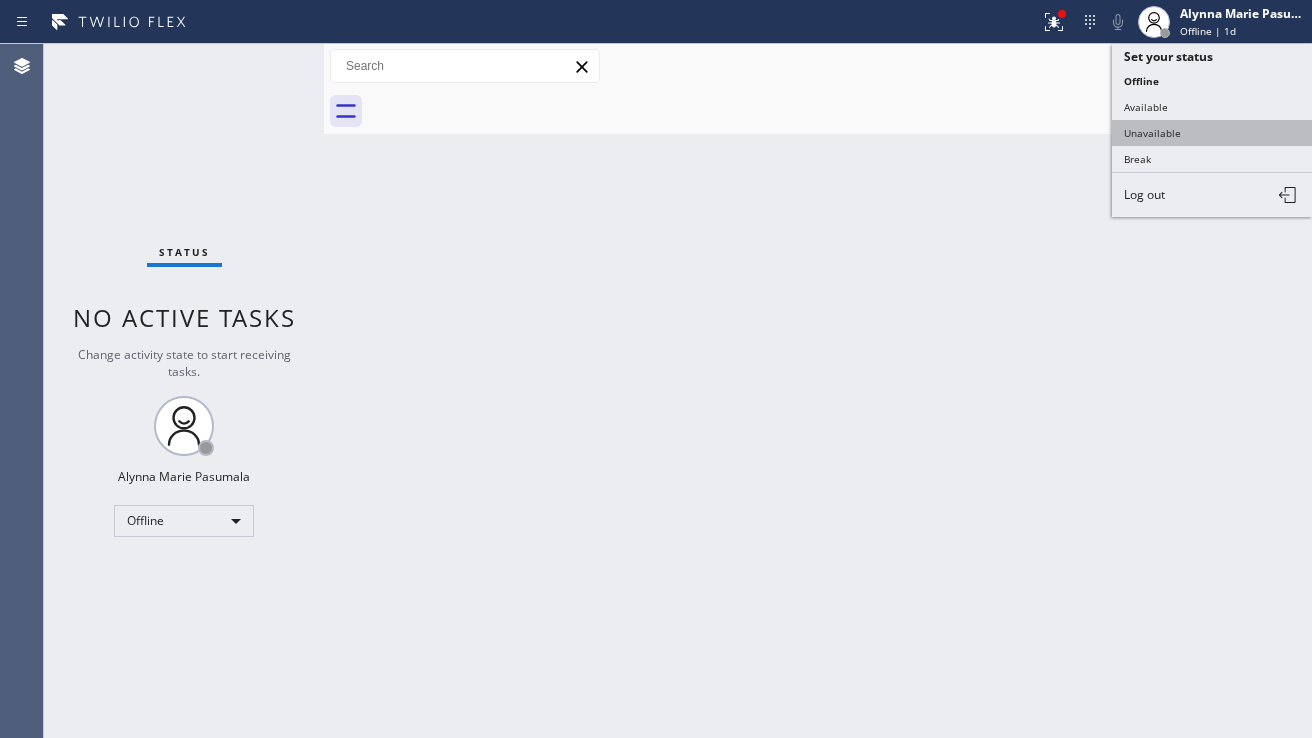 click on "Unavailable" at bounding box center [1212, 133] 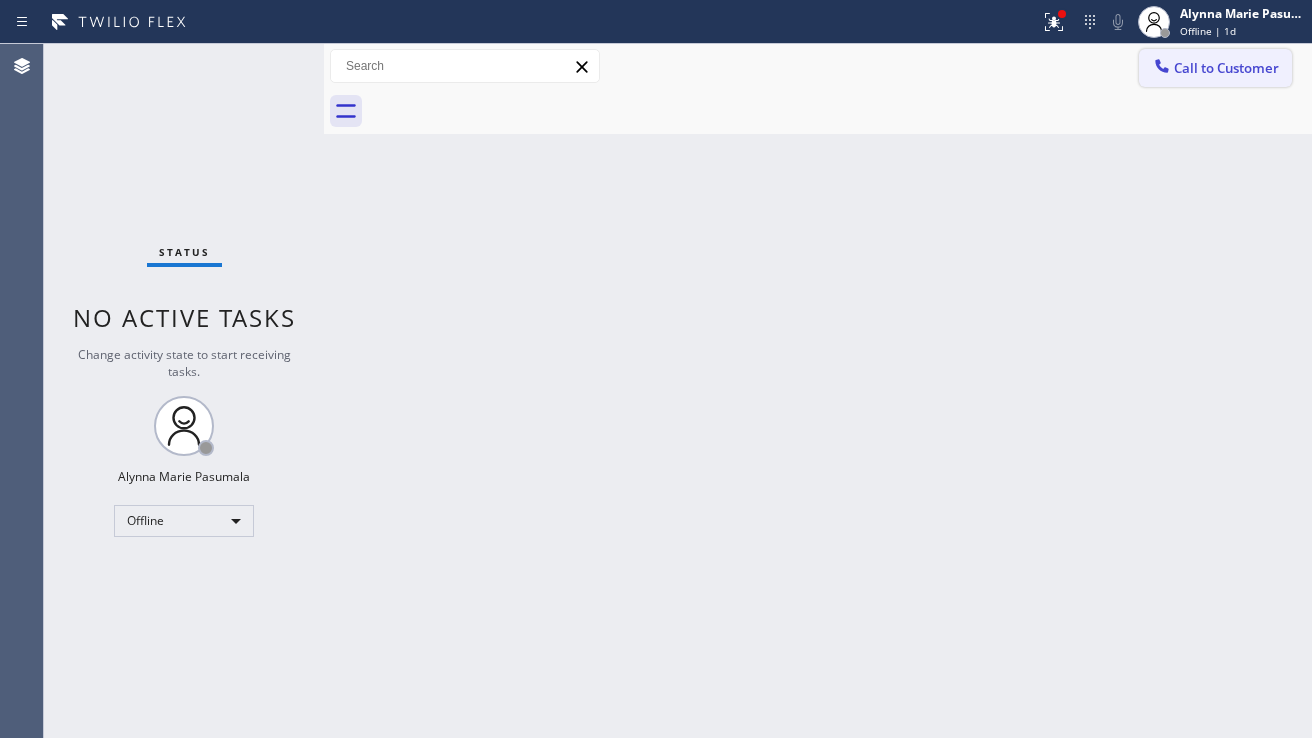 click on "Call to Customer" at bounding box center [1226, 68] 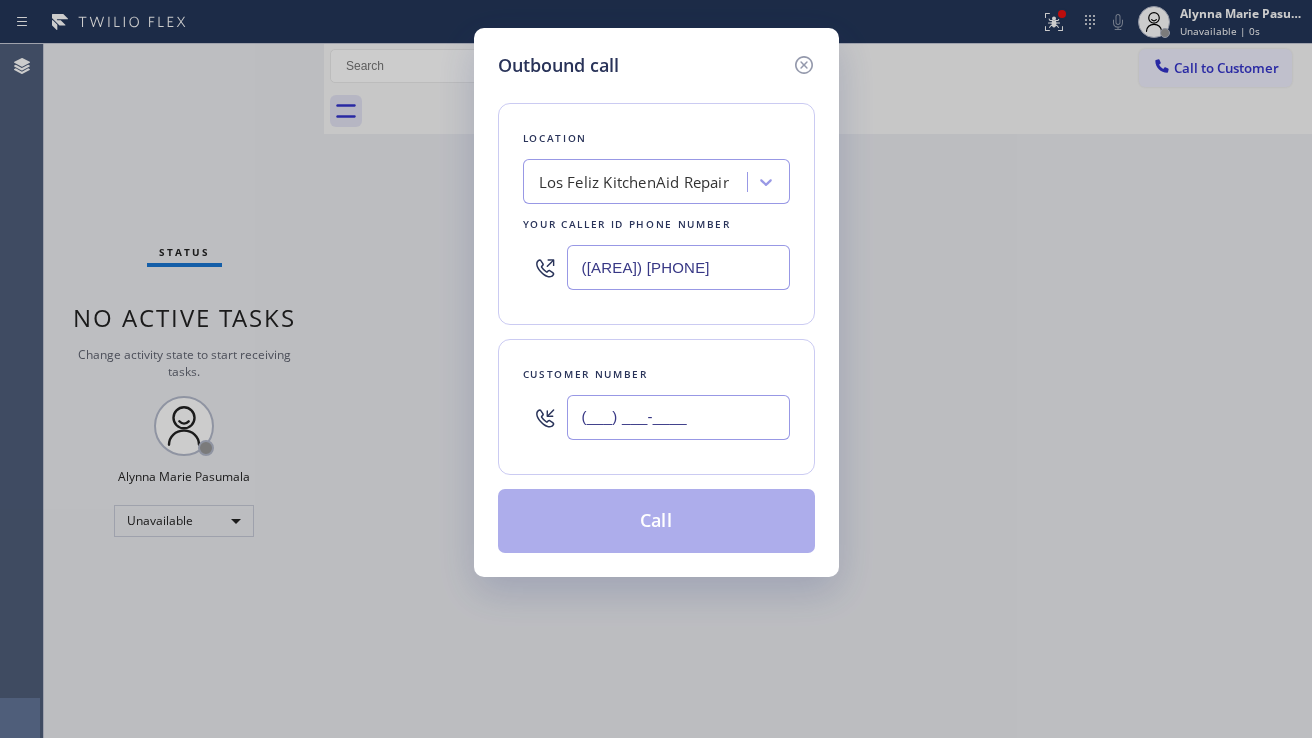 click on "(___) ___-____" at bounding box center [678, 417] 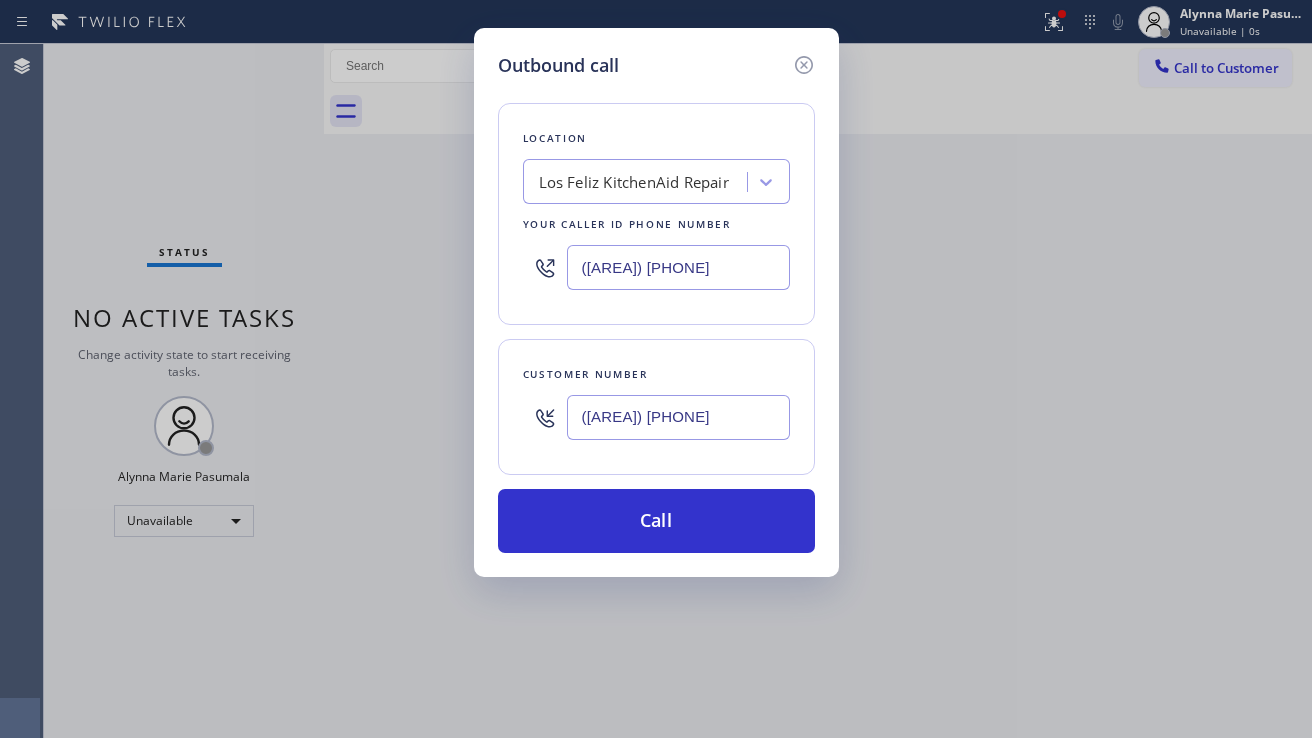 drag, startPoint x: 745, startPoint y: 423, endPoint x: 463, endPoint y: 415, distance: 282.11346 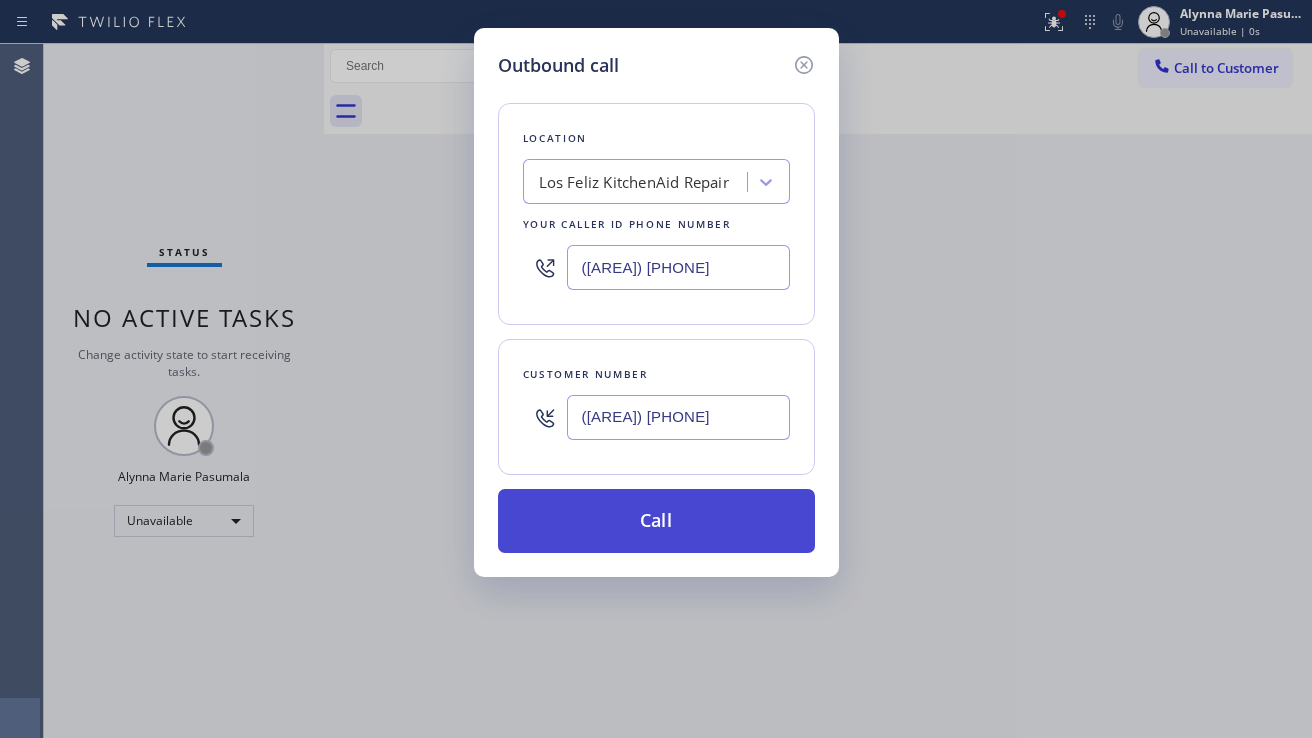 type on "([AREA]) [PHONE]" 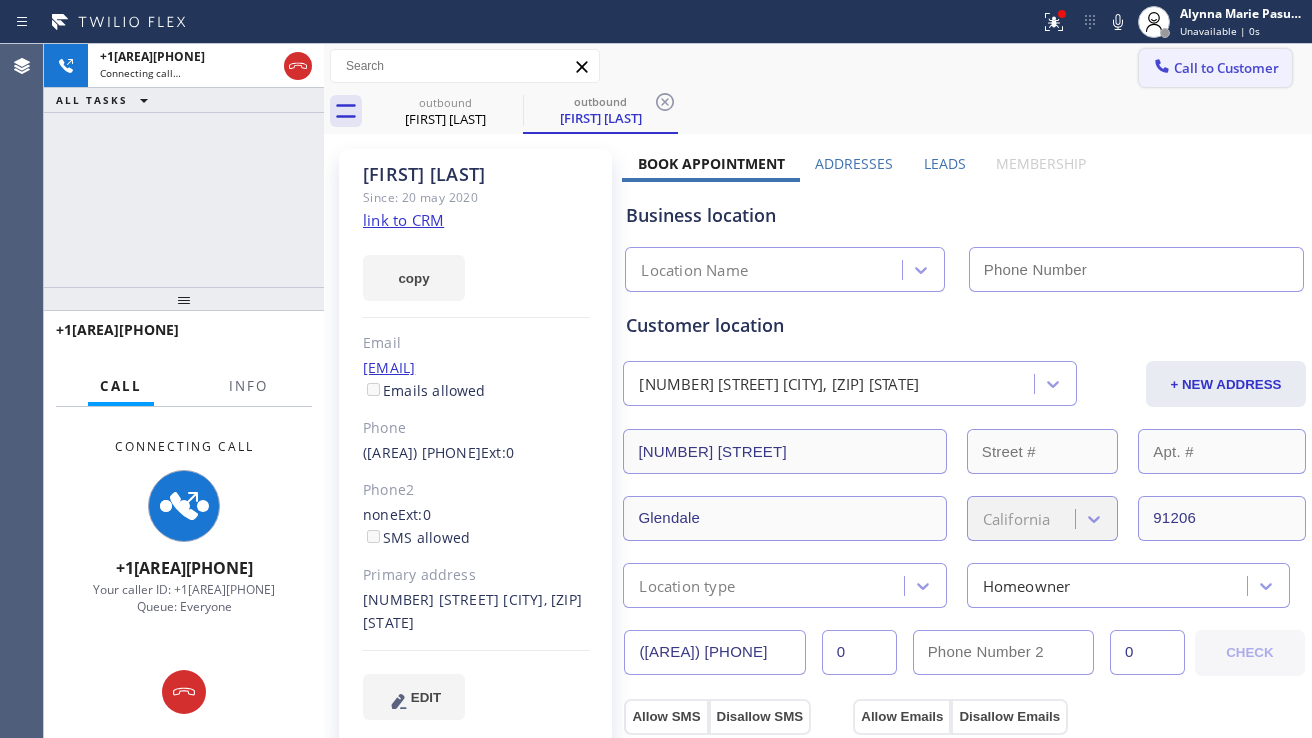type on "([AREA]) [PHONE]" 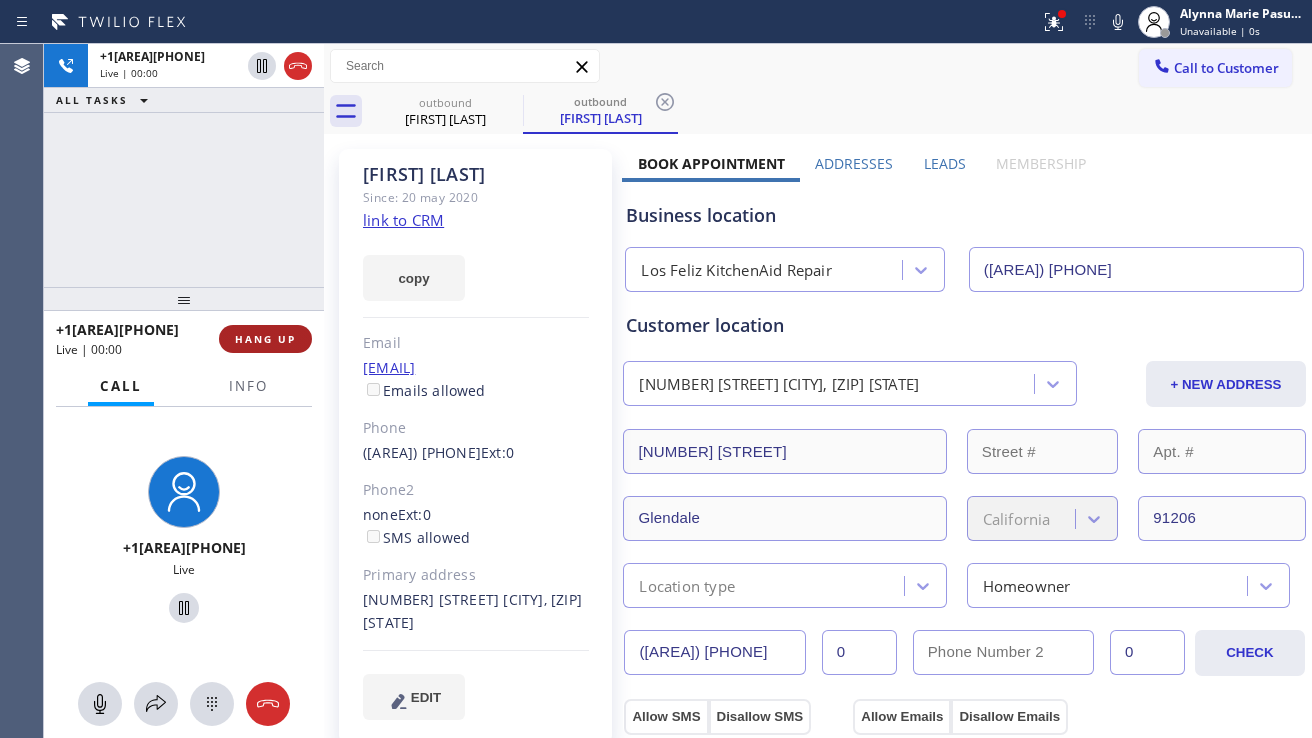click on "HANG UP" at bounding box center (265, 339) 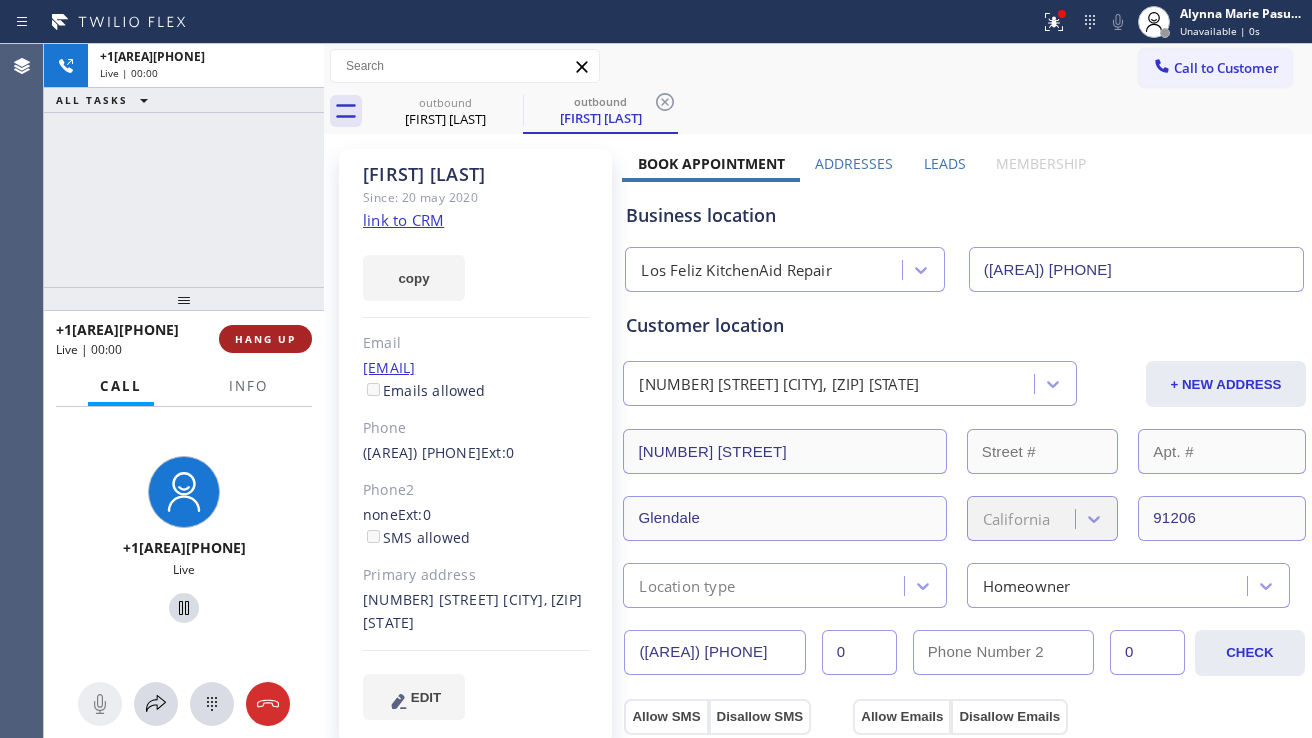 click on "HANG UP" at bounding box center (265, 339) 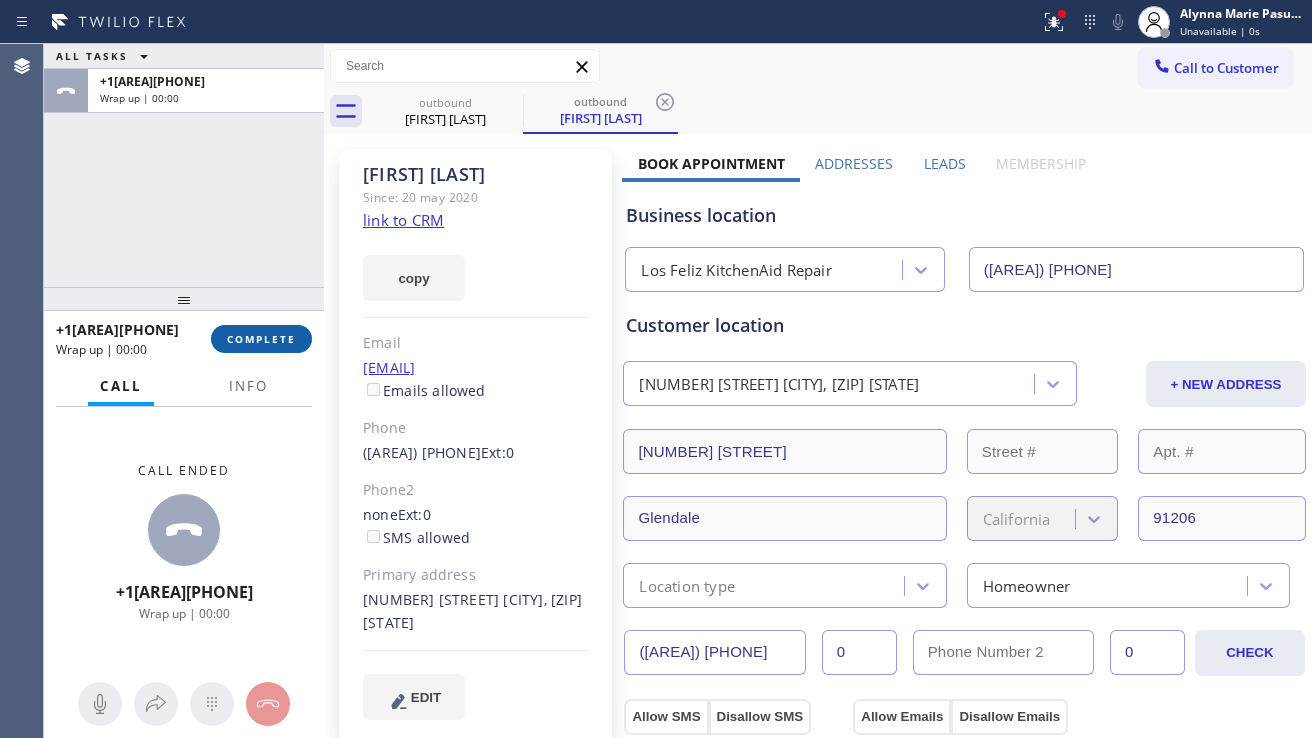 click on "COMPLETE" at bounding box center [261, 339] 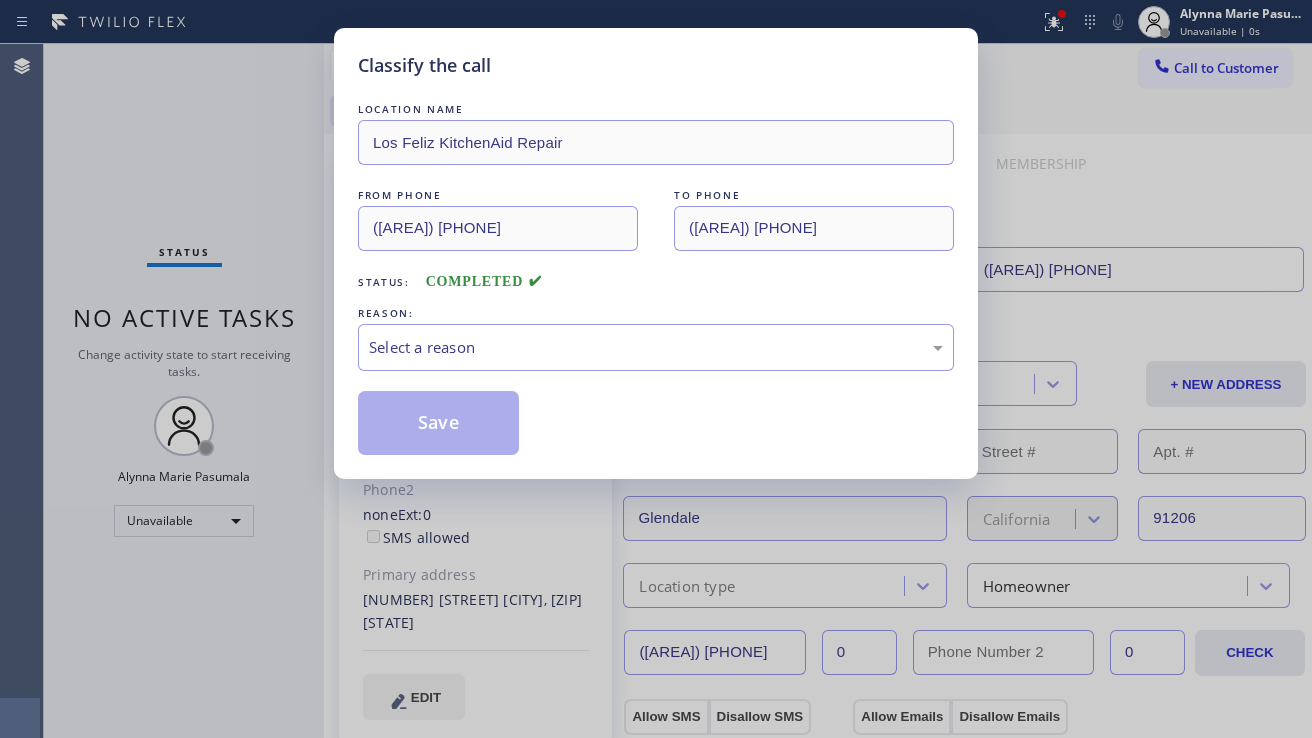 click on "Select a reason" at bounding box center [656, 347] 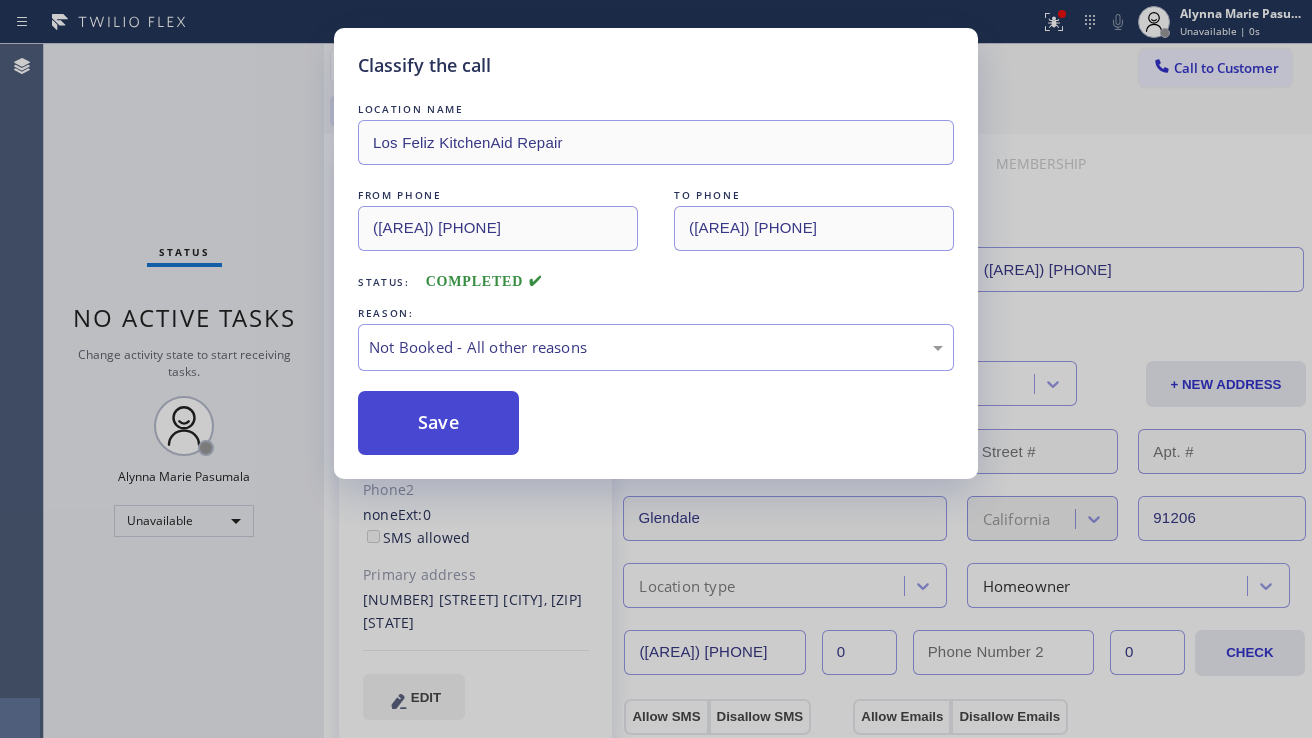 click on "Save" at bounding box center [438, 423] 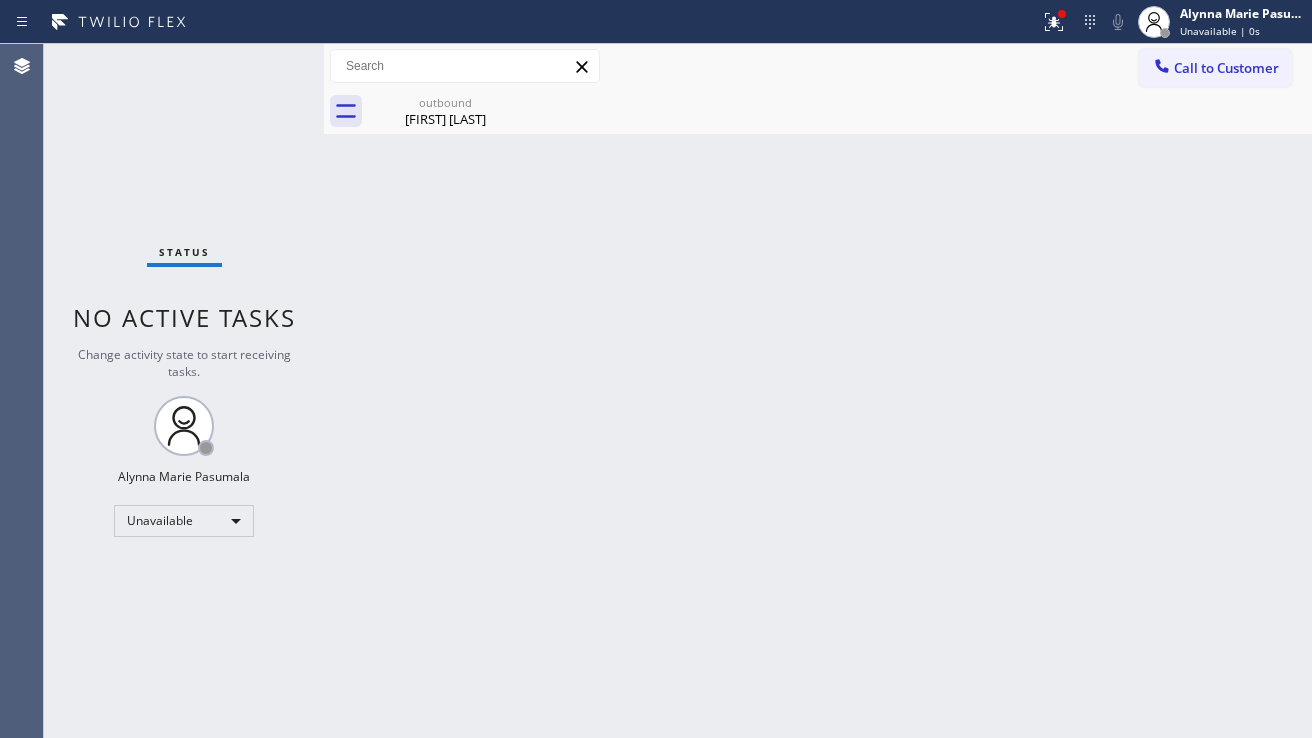 click on "Back to Dashboard Change Sender ID Customers Technicians Select a contact Outbound call Location Search location Your caller id phone number Customer number Call Customer info Name   Phone none Address none Change Sender ID HVAC +18559994417 5 Star Appliance +18557314952 Appliance Repair +18554611149 Plumbing +18889090120 Air Duct Cleaning +18006865038  Electricians +18005688664 Cancel Change Check personal SMS Reset Change outbound [FIRST] [LAST] Call to Customer Outbound call Location Los Feliz KitchenAid Repair Your caller id phone number ([AREA]) [PHONE] Customer number Call Outbound call Technician Search Technician Your caller id phone number Your caller id phone number Call outbound [FIRST] [LAST] outbound [FIRST] [LAST] [FIRST]   [LAST] Since: 20 [MONTH] 2020 link to CRM copy Email [EMAIL]  Emails allowed Phone ([AREA]) [PHONE]  Ext:  0 Phone2 none  Ext:  0  SMS allowed Primary address  [NUMBER] [STREET] [CITY], [ZIP] [STATE] EDIT Outbound call Location Los Feliz KitchenAid Repair Your caller id phone number ([AREA]) [PHONE] 0 0" at bounding box center (818, 391) 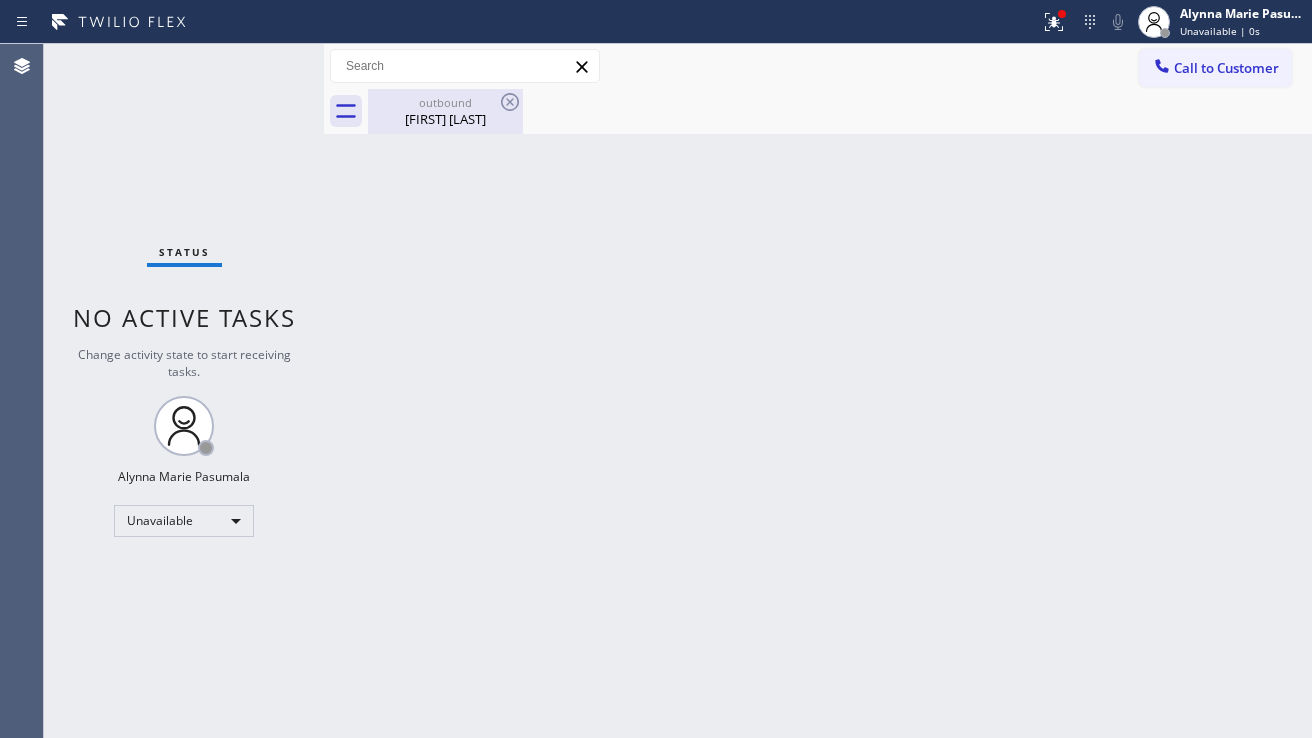 click on "[FIRST] [LAST]" at bounding box center (445, 119) 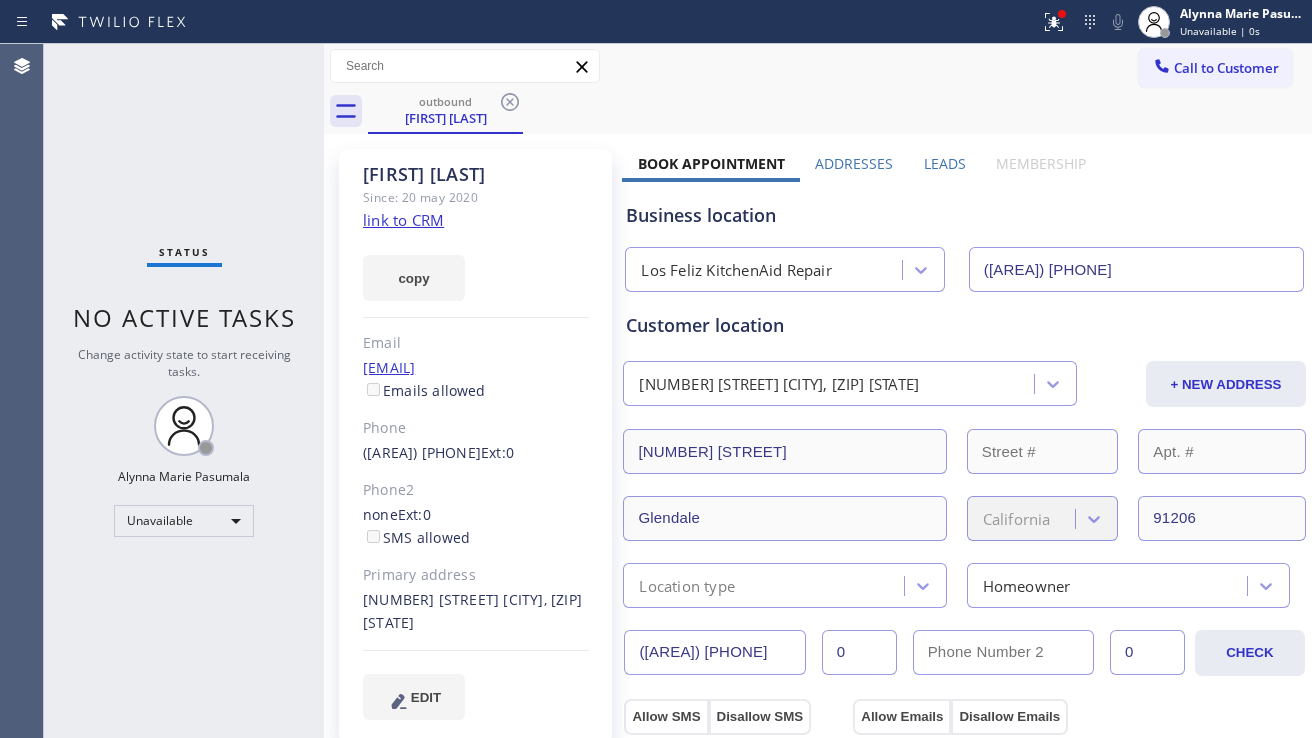 drag, startPoint x: 751, startPoint y: 638, endPoint x: 638, endPoint y: 659, distance: 114.93476 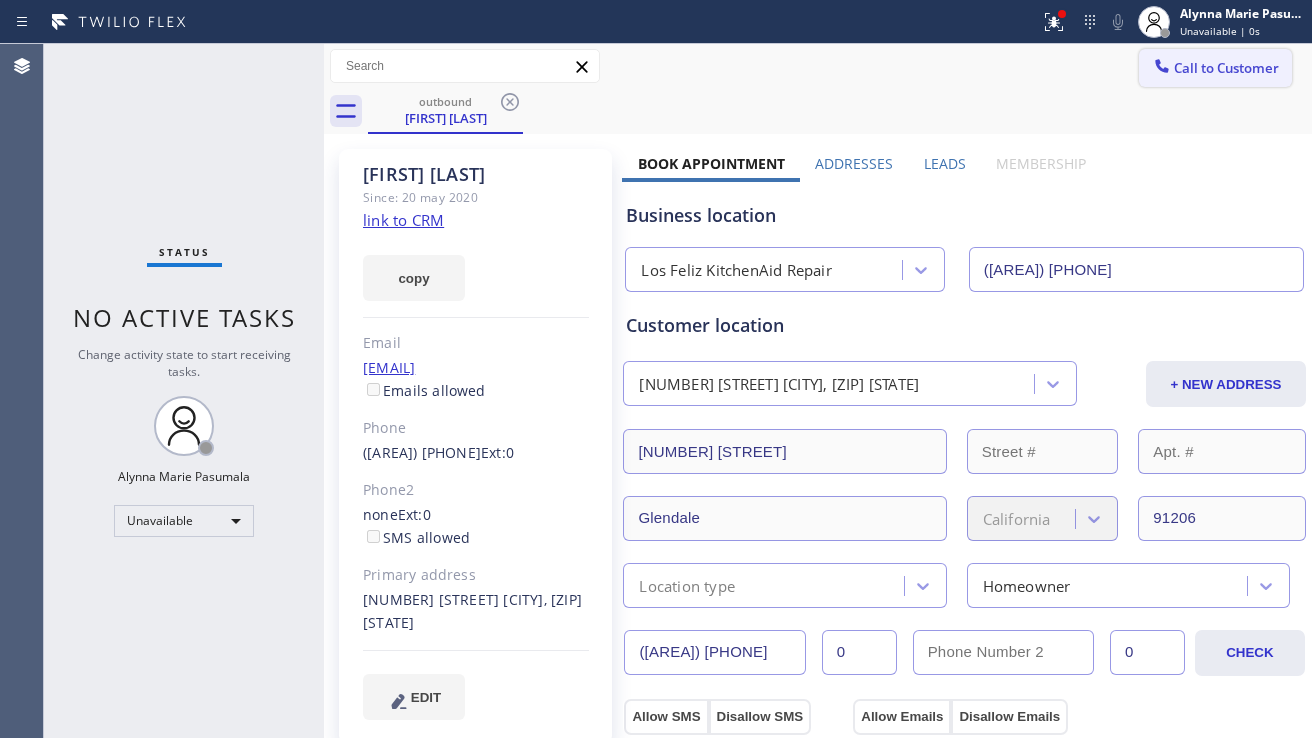 click on "Call to Customer" at bounding box center (1226, 68) 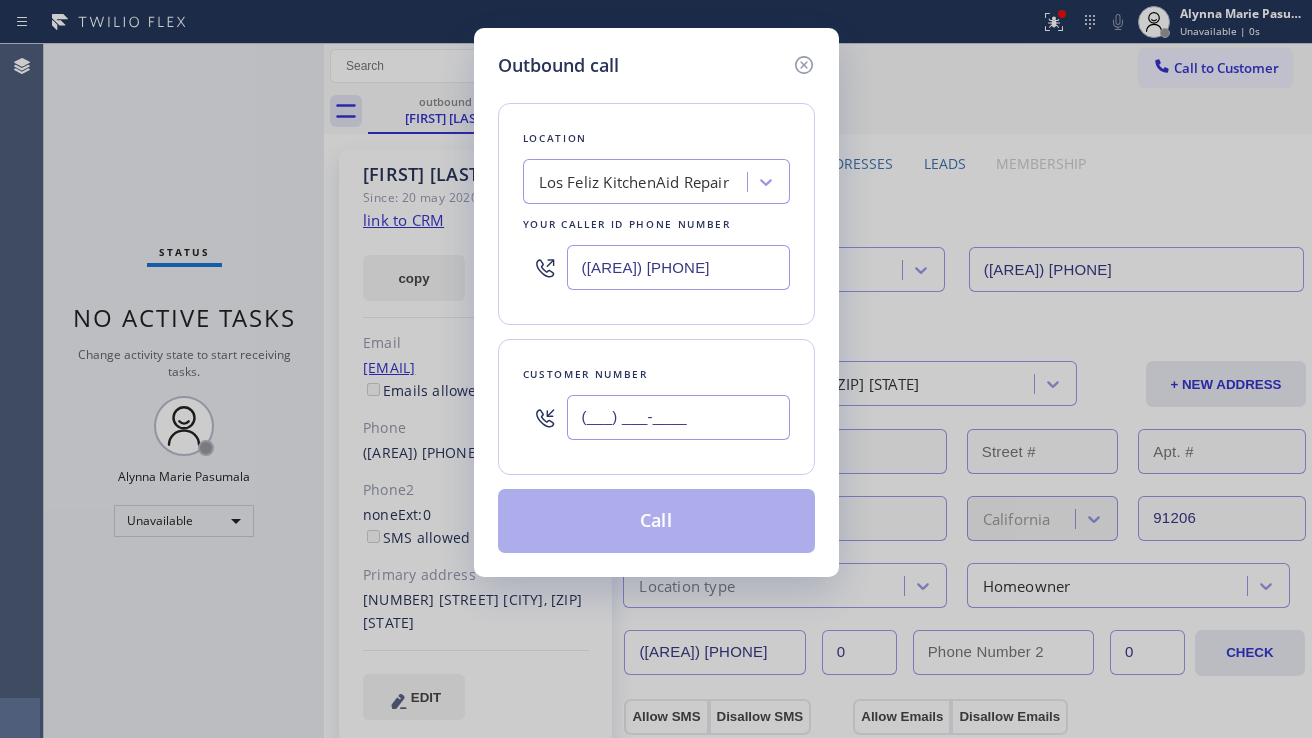 click on "(___) ___-____" at bounding box center (678, 417) 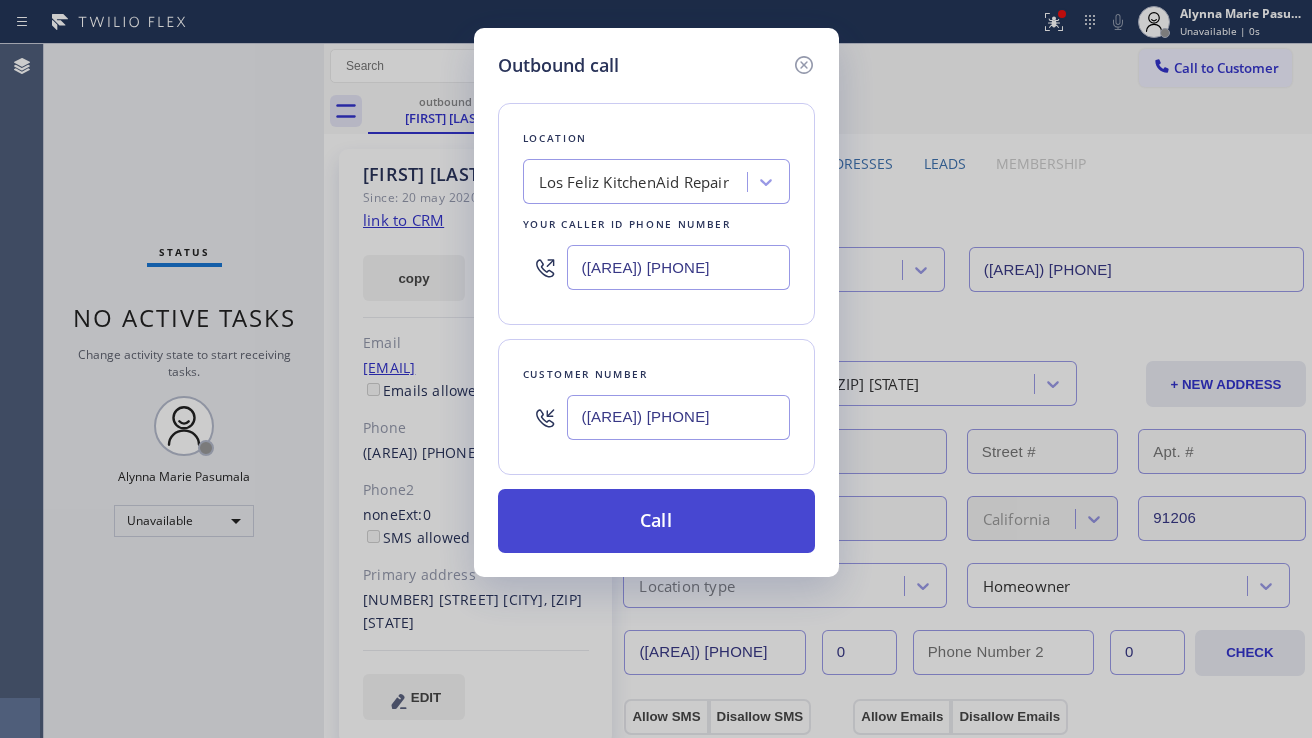 type on "([AREA]) [PHONE]" 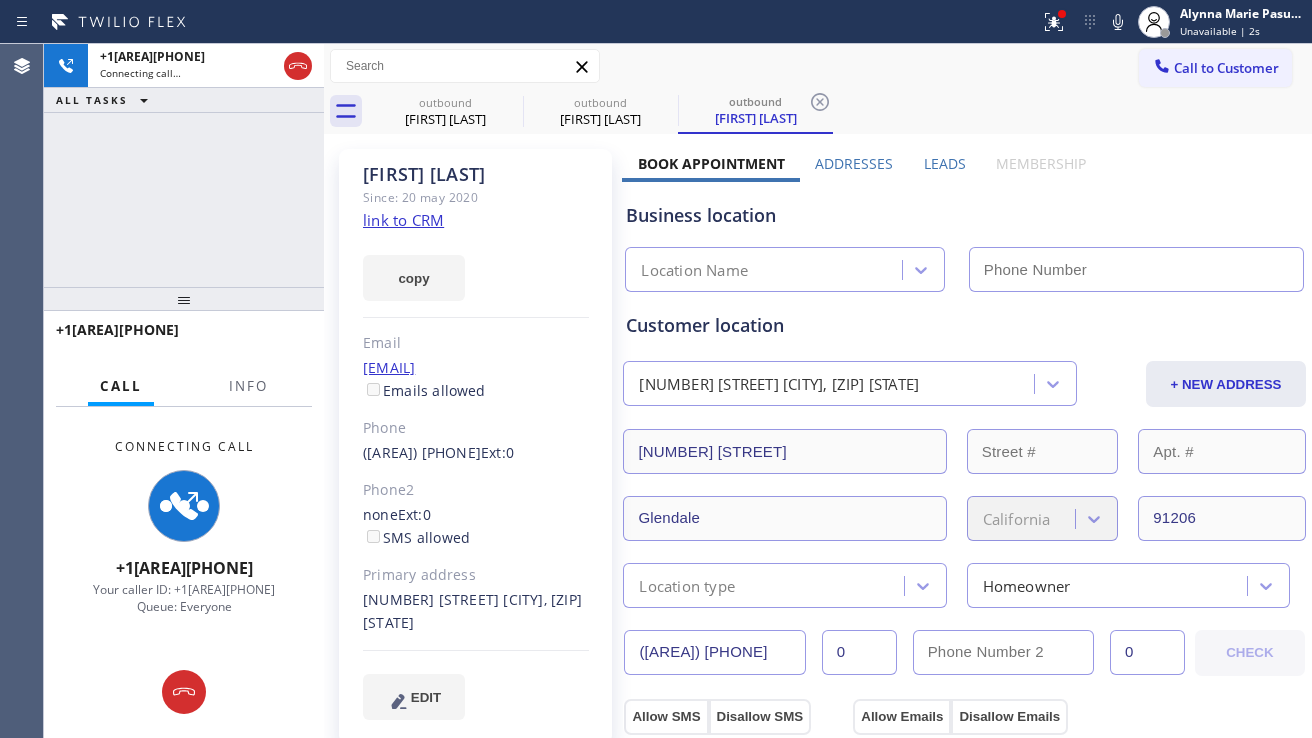 type on "([AREA]) [PHONE]" 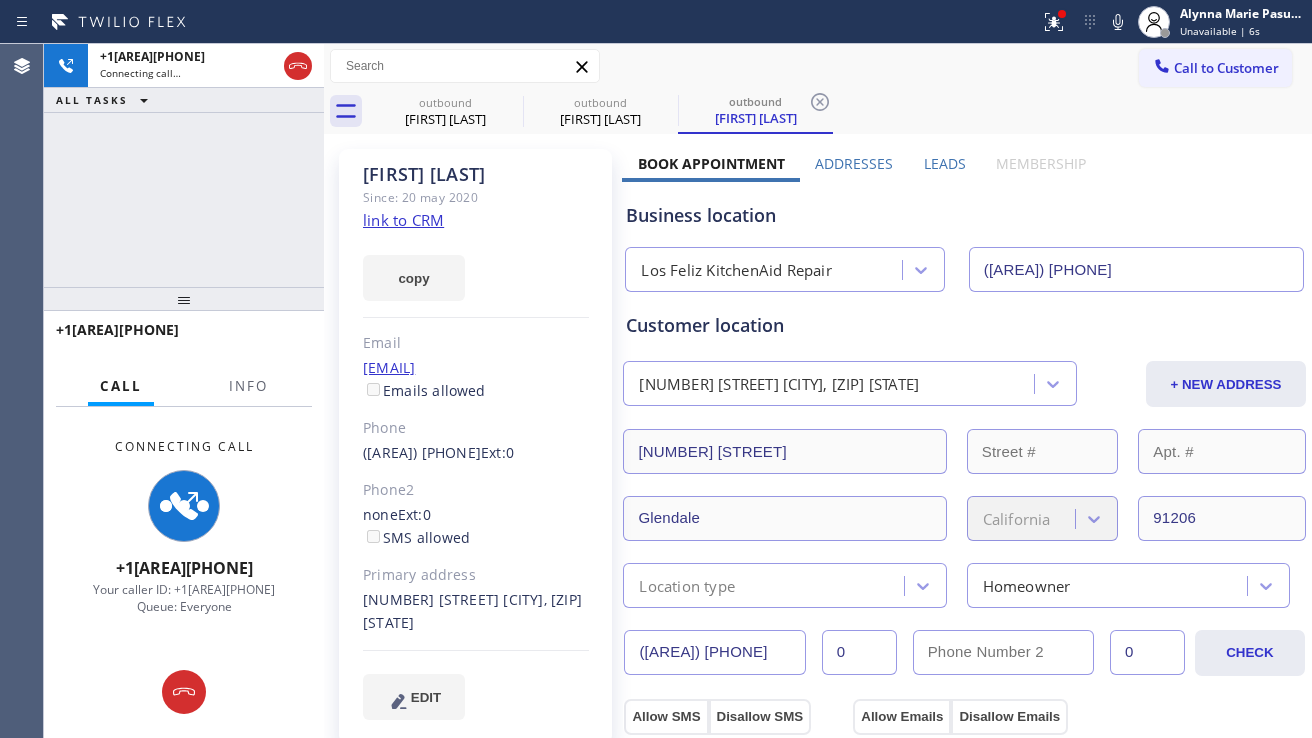 click on "[FIRST]   [LAST] Since: 20 [MONTH] 2020 link to CRM copy Email [EMAIL]  Emails allowed Phone ([AREA]) [PHONE]  Ext:  0 Phone2 none  Ext:  0  SMS allowed Primary address  [NUMBER] [STREET] [CITY], [ZIP] [STATE] EDIT Outbound call Location Los Feliz KitchenAid Repair Your caller id phone number ([AREA]) [PHONE] Customer number Call Benefits" at bounding box center (475, 807) 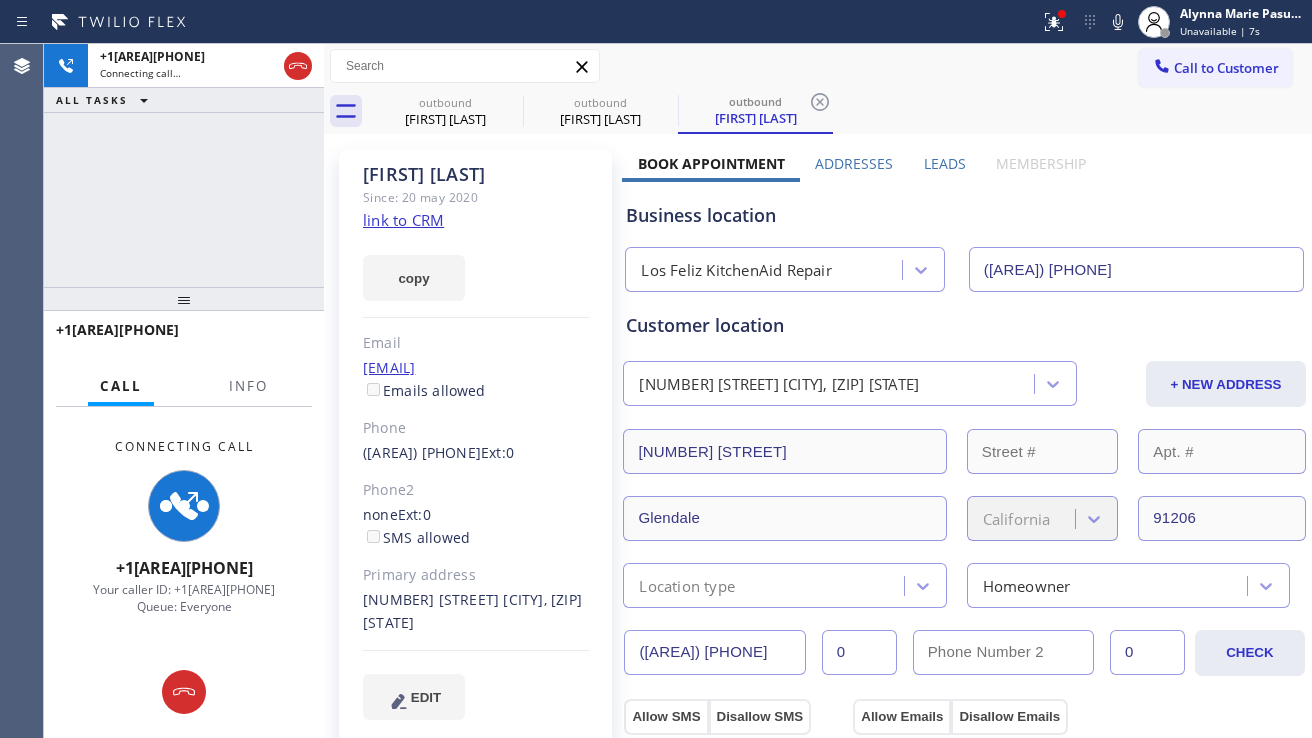 click on "Phone" 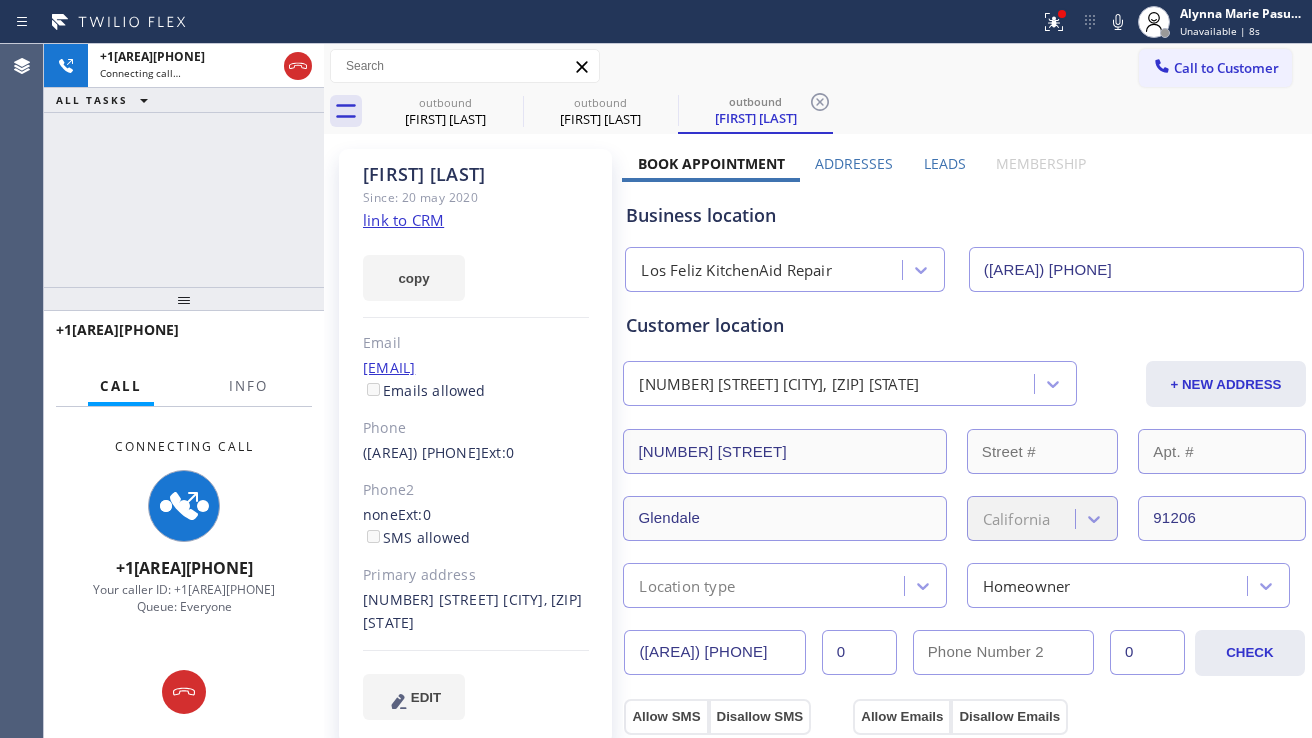 click on "[EMAIL]  Emails allowed" 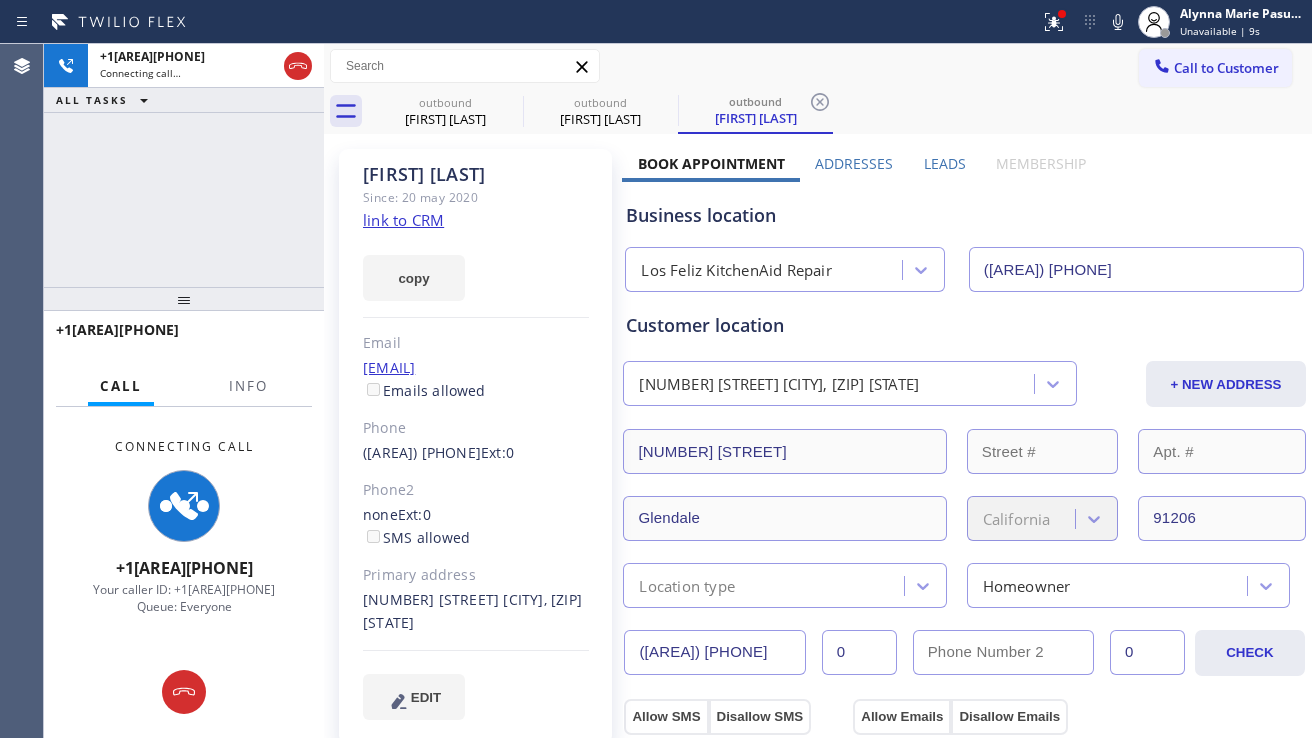 click on "[FIRST]   [LAST] Since: 20 [MONTH] 2020 link to CRM copy Email [EMAIL]  Emails allowed Phone ([AREA]) [PHONE]  Ext:  0 Phone2 none  Ext:  0  SMS allowed Primary address  [NUMBER] [STREET] [CITY], [ZIP] [STATE] EDIT" at bounding box center (475, 446) 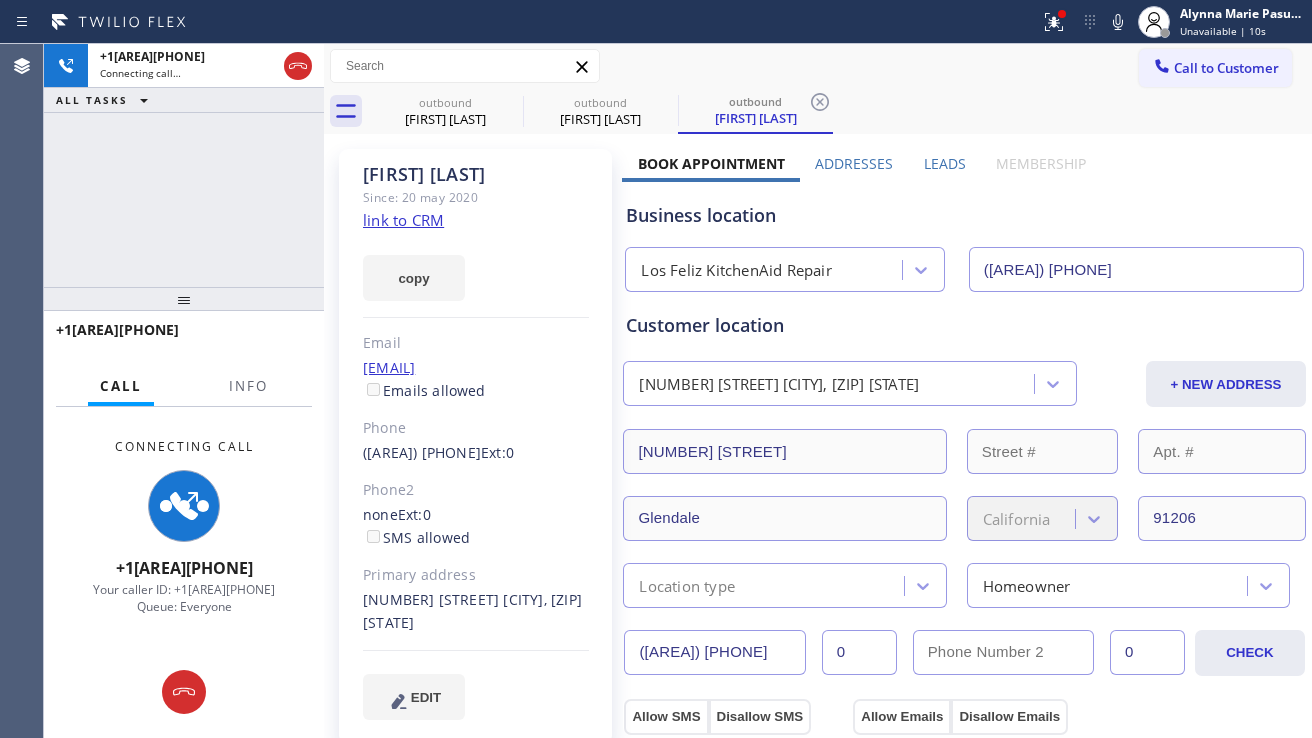 click on "Since: 20 may 2020" 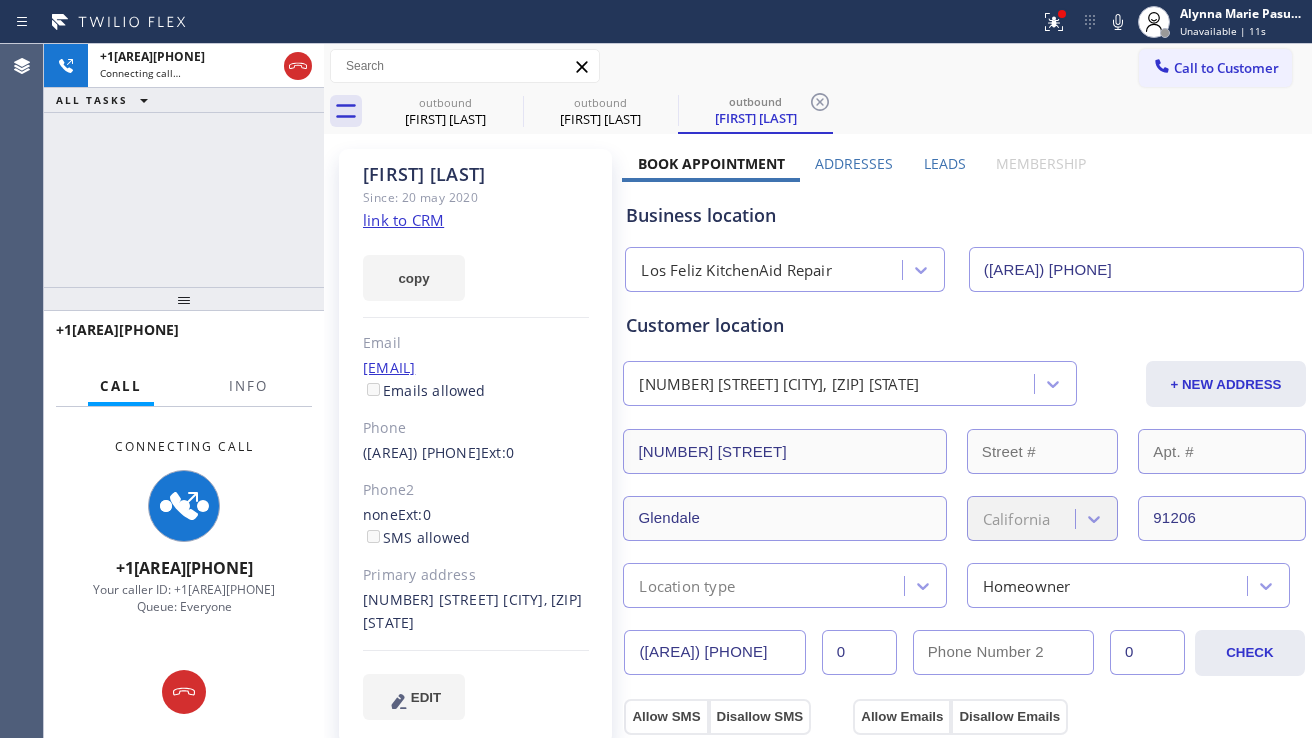 click on "[EMAIL]  Emails allowed" 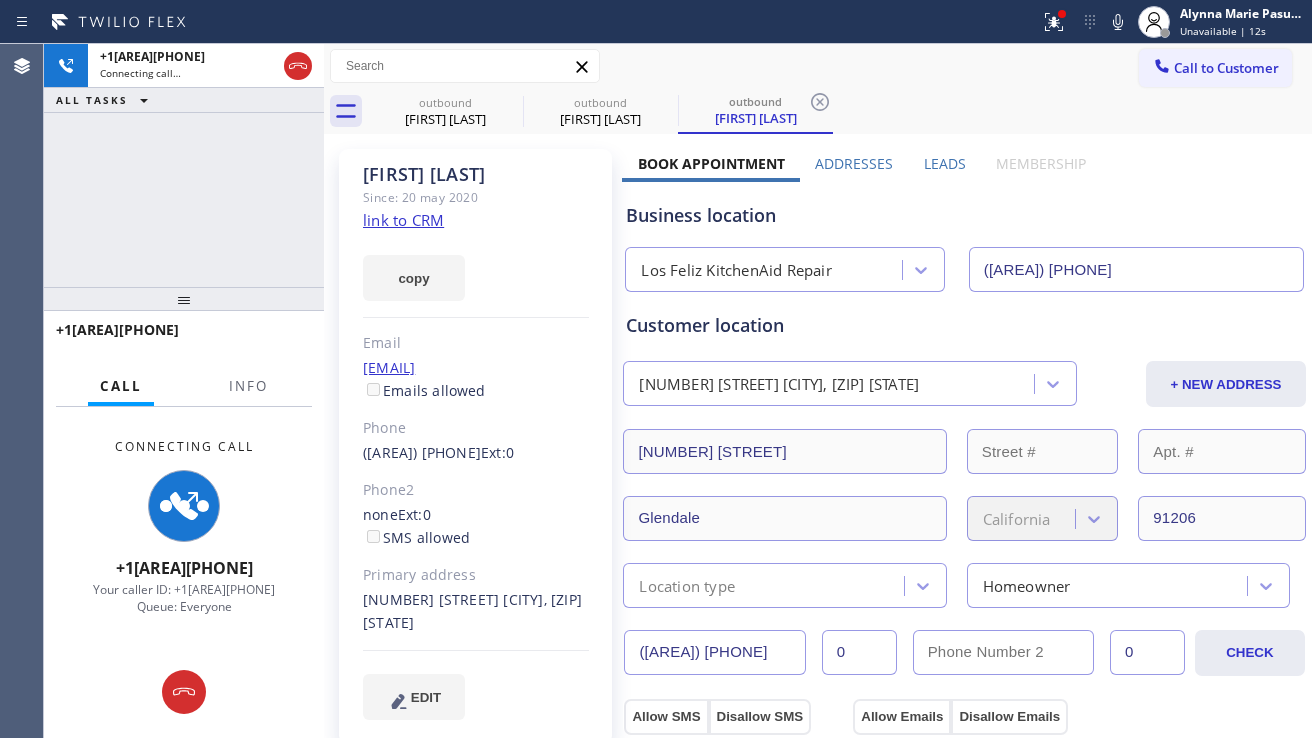 click on "[EMAIL]  Emails allowed" 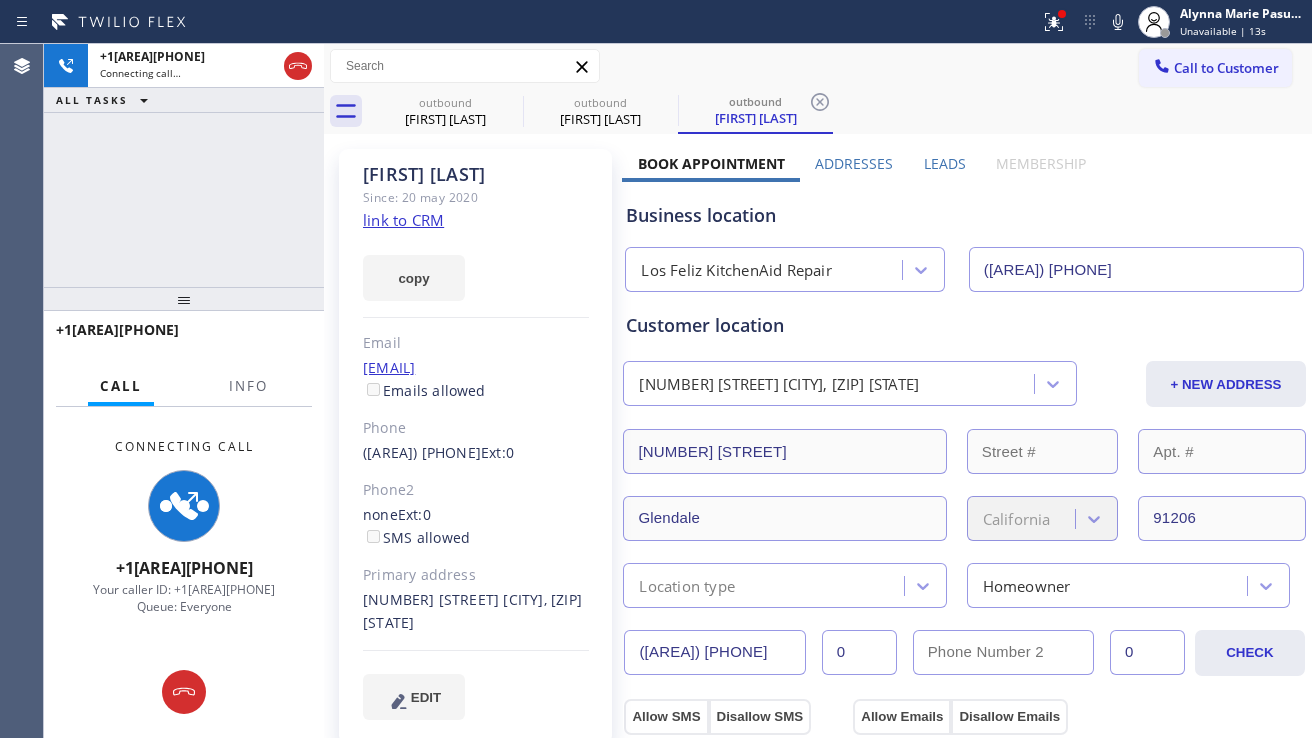 click on "[FIRST]   [LAST] Since: 20 [MONTH] 2020 link to CRM copy Email [EMAIL]  Emails allowed Phone ([AREA]) [PHONE]  Ext:  0 Phone2 none  Ext:  0  SMS allowed Primary address  [NUMBER] [STREET] [CITY], [ZIP] [STATE] EDIT" at bounding box center (475, 446) 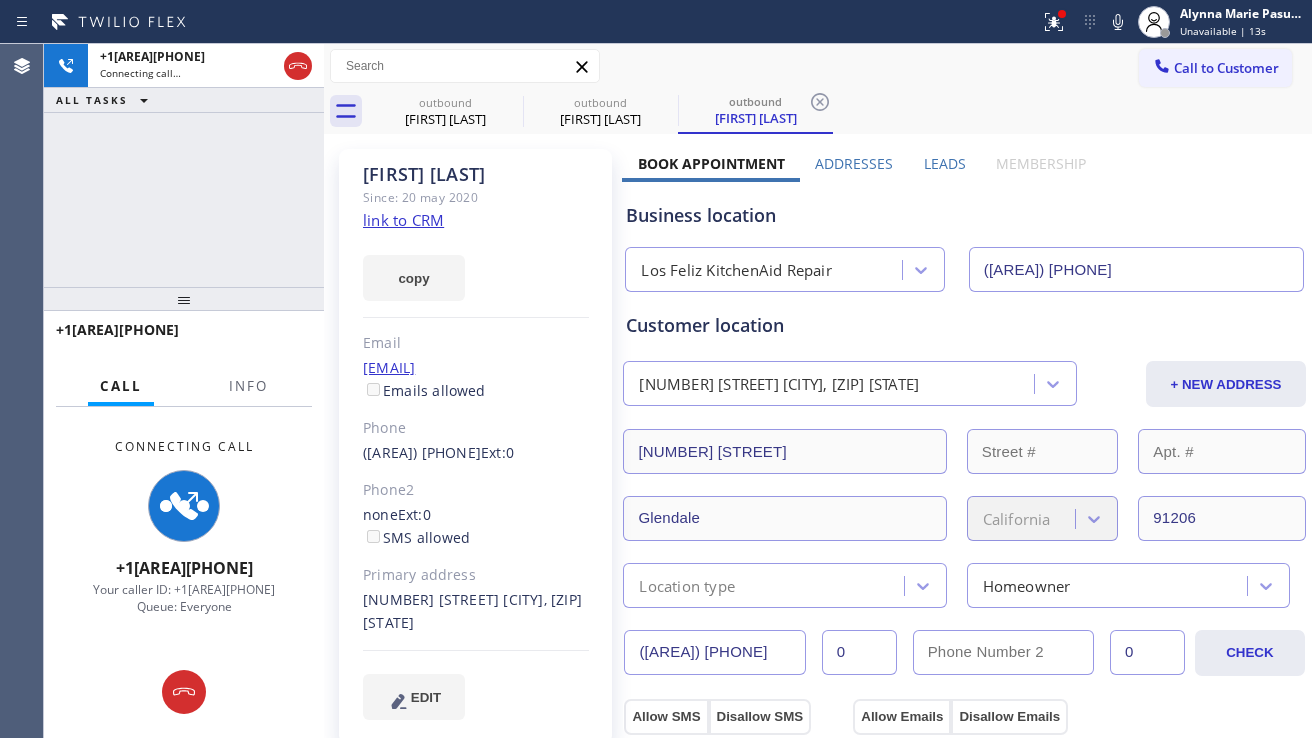 click on "Since: 20 may 2020" 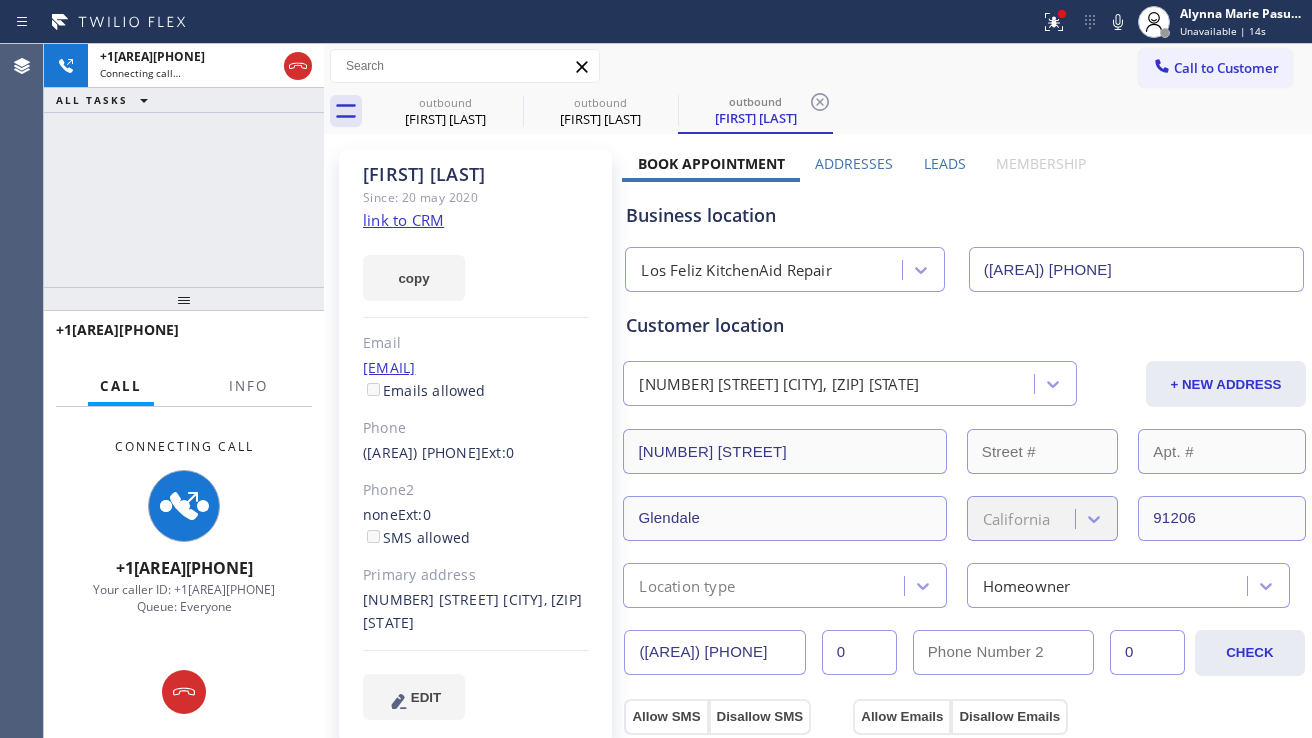 click on "[EMAIL]  Emails allowed" 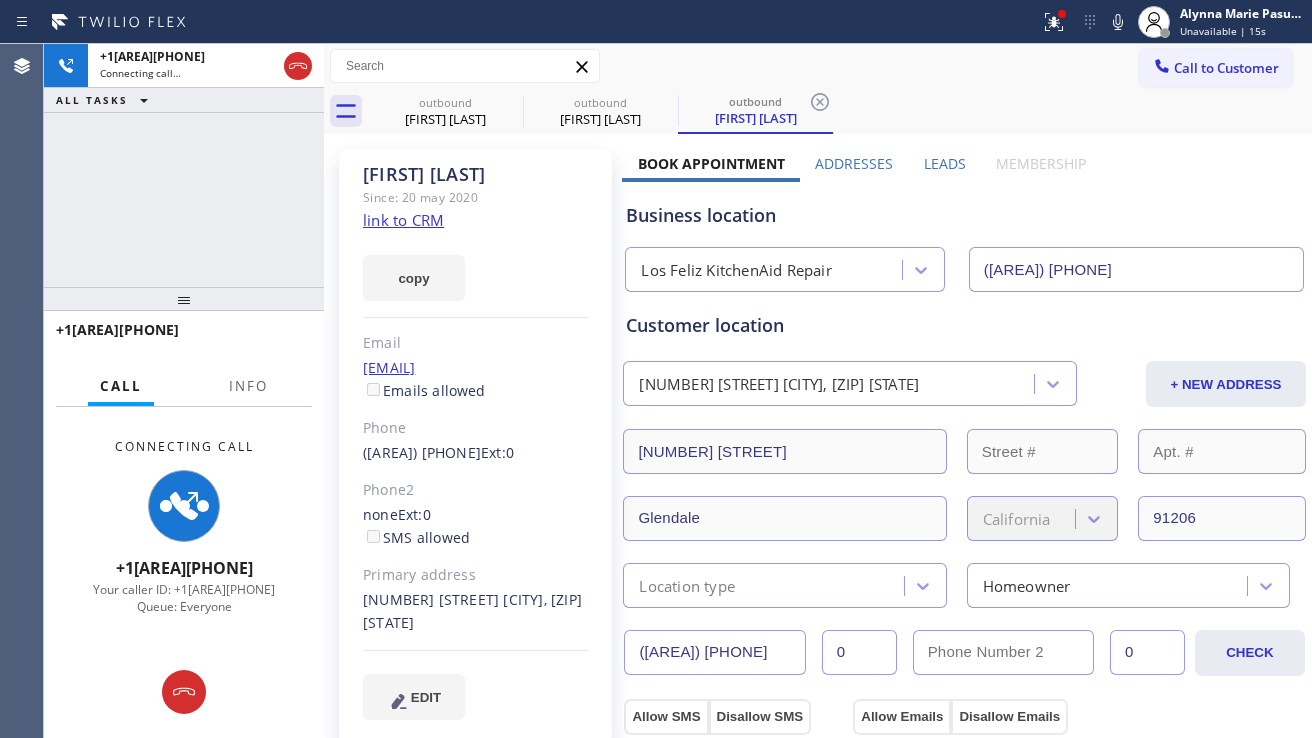 click on "[EMAIL]  Emails allowed" 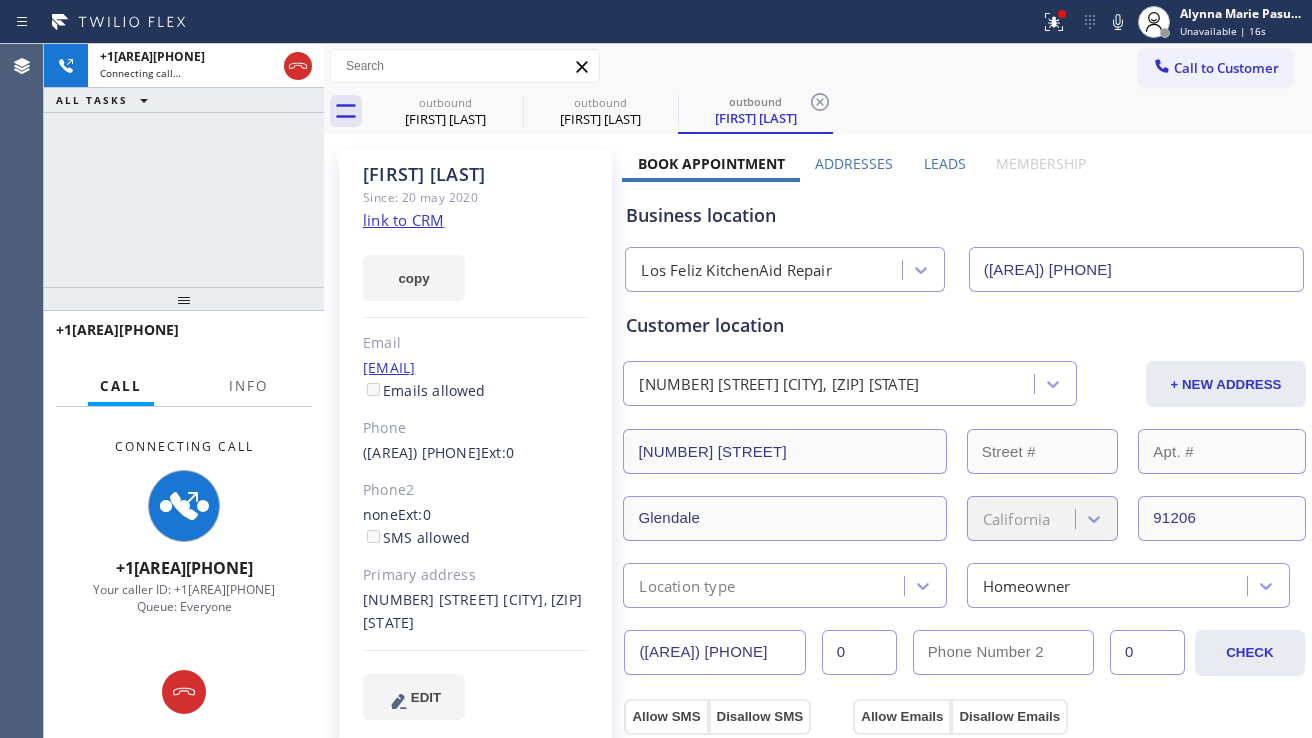 click on "[EMAIL]  Emails allowed" 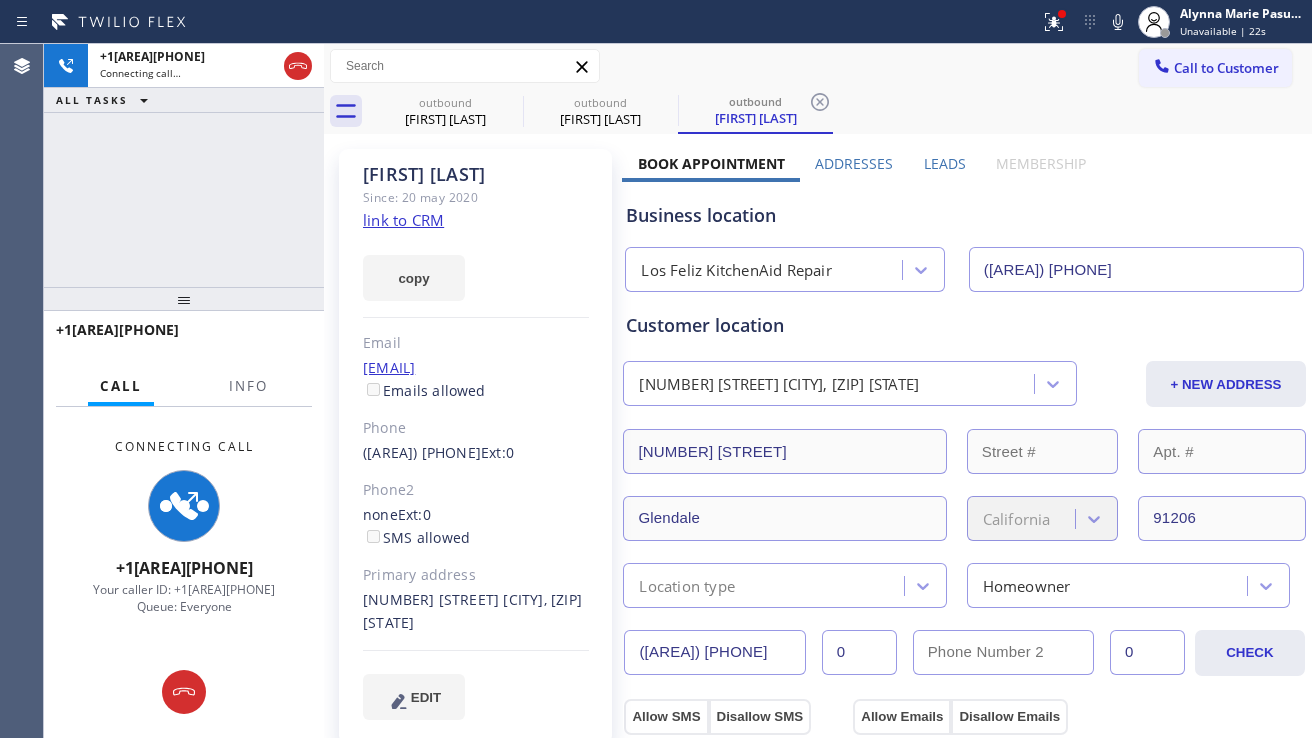 click on "[EMAIL]  Emails allowed" 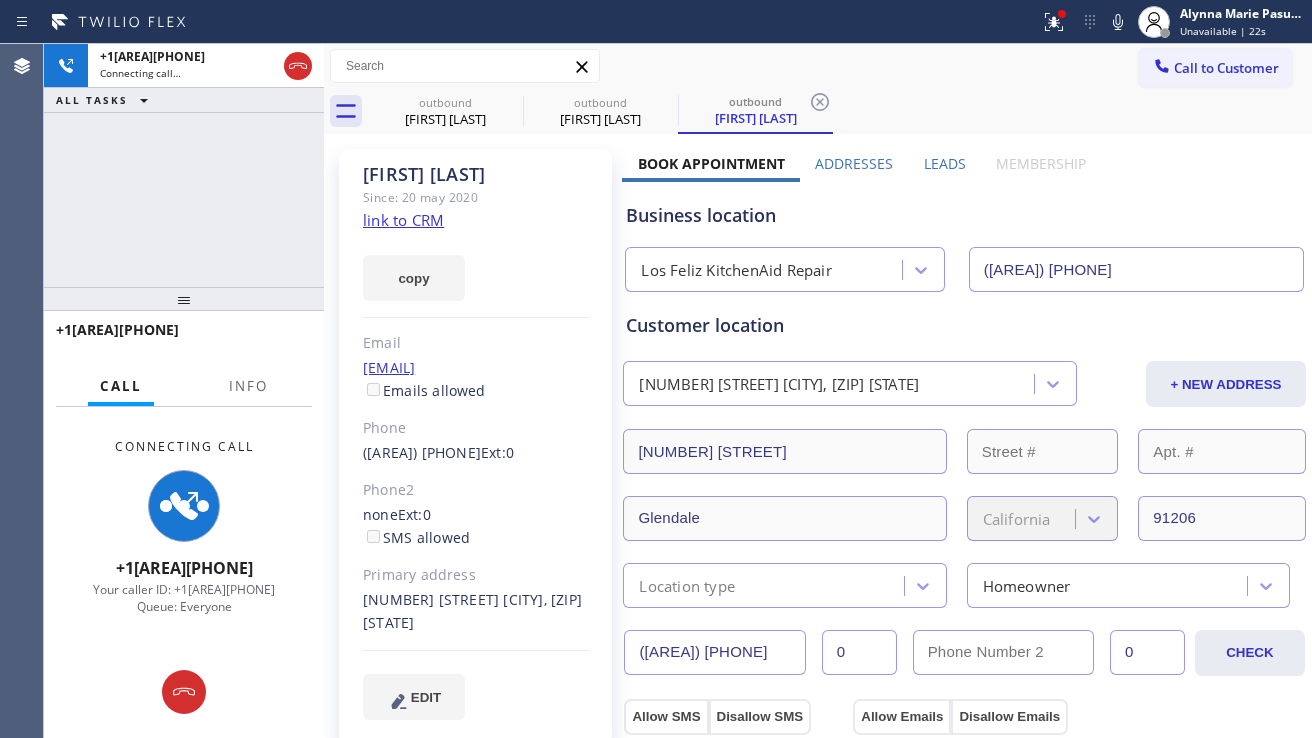 click on "[EMAIL]  Emails allowed" 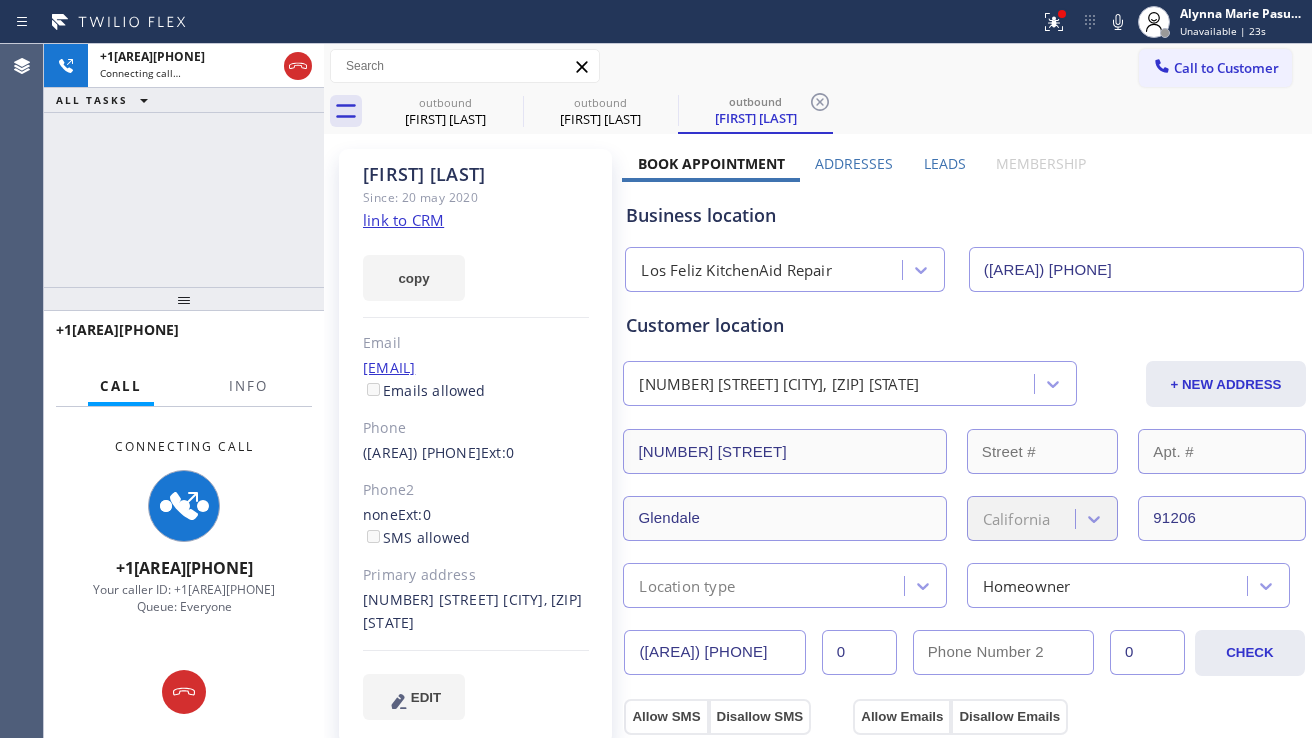 click on "[FIRST]   [LAST] Since: 20 [MONTH] 2020 link to CRM copy Email [EMAIL]  Emails allowed Phone ([AREA]) [PHONE]  Ext:  0 Phone2 none  Ext:  0  SMS allowed Primary address  [NUMBER] [STREET] [CITY], [ZIP] [STATE] EDIT" at bounding box center [475, 446] 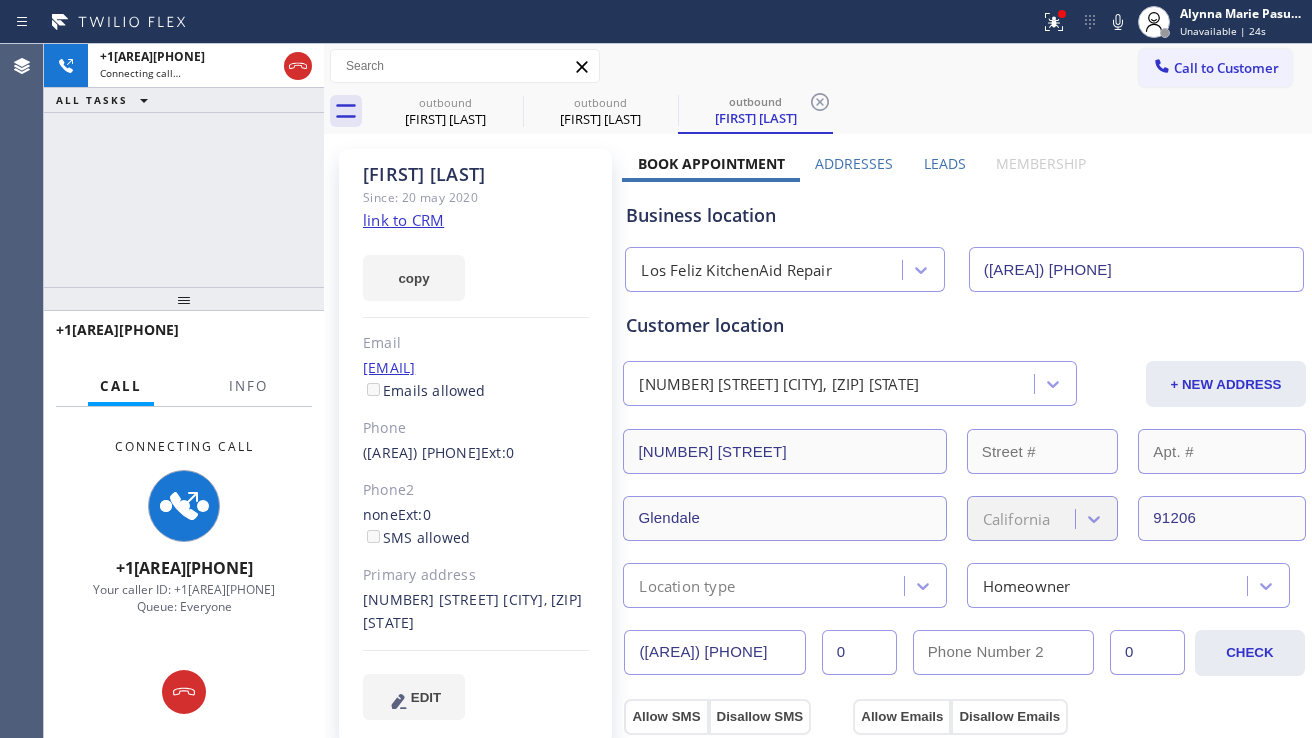click on "Since: 20 may 2020" 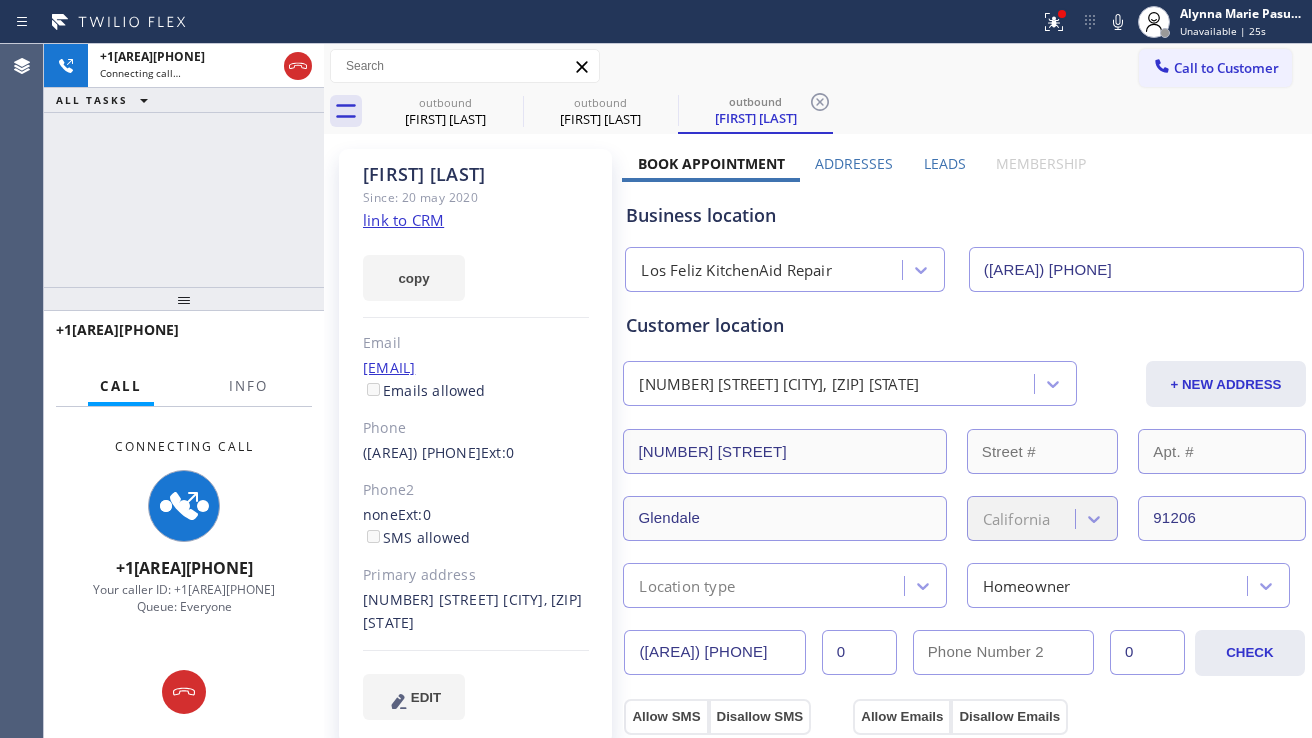 click on "[EMAIL]  Emails allowed" 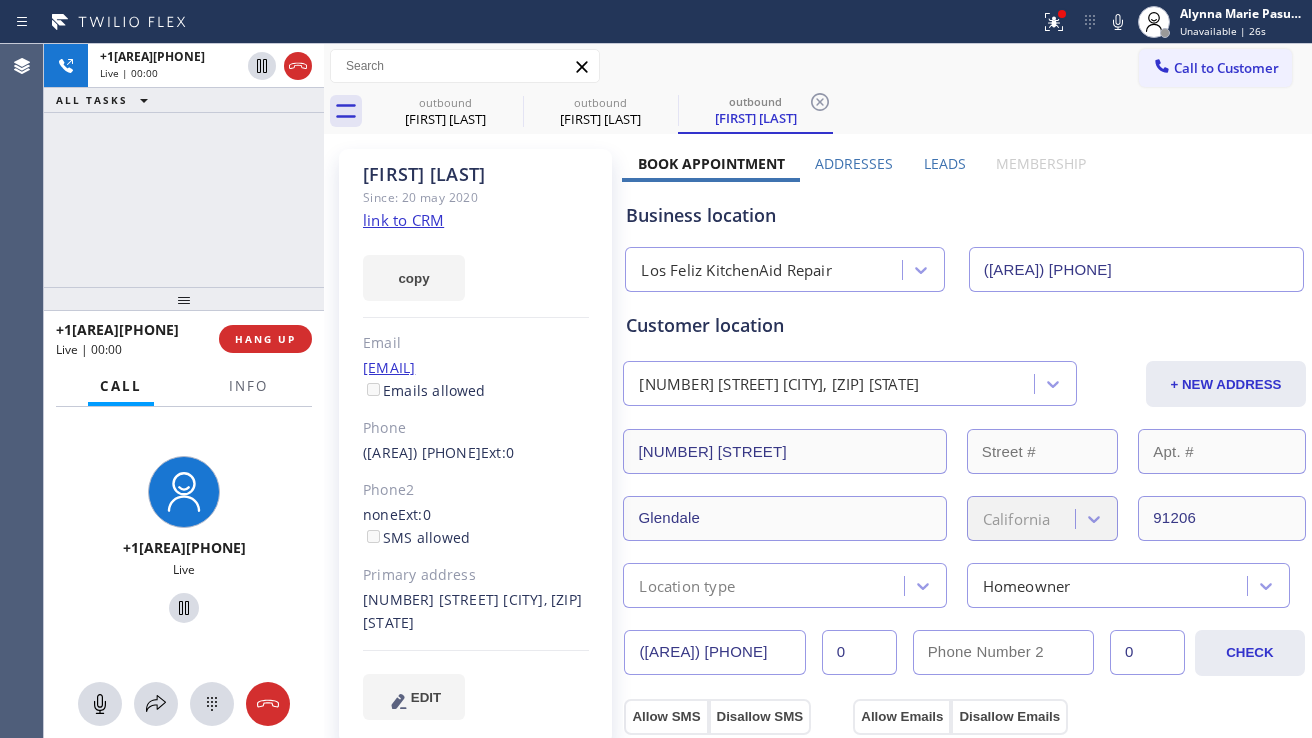 click on "[FIRST]   [LAST] Since: 20 [MONTH] 2020 link to CRM copy Email [EMAIL]  Emails allowed Phone ([AREA]) [PHONE]  Ext:  0 Phone2 none  Ext:  0  SMS allowed Primary address  [NUMBER] [STREET] [CITY], [ZIP] [STATE] EDIT" at bounding box center [475, 446] 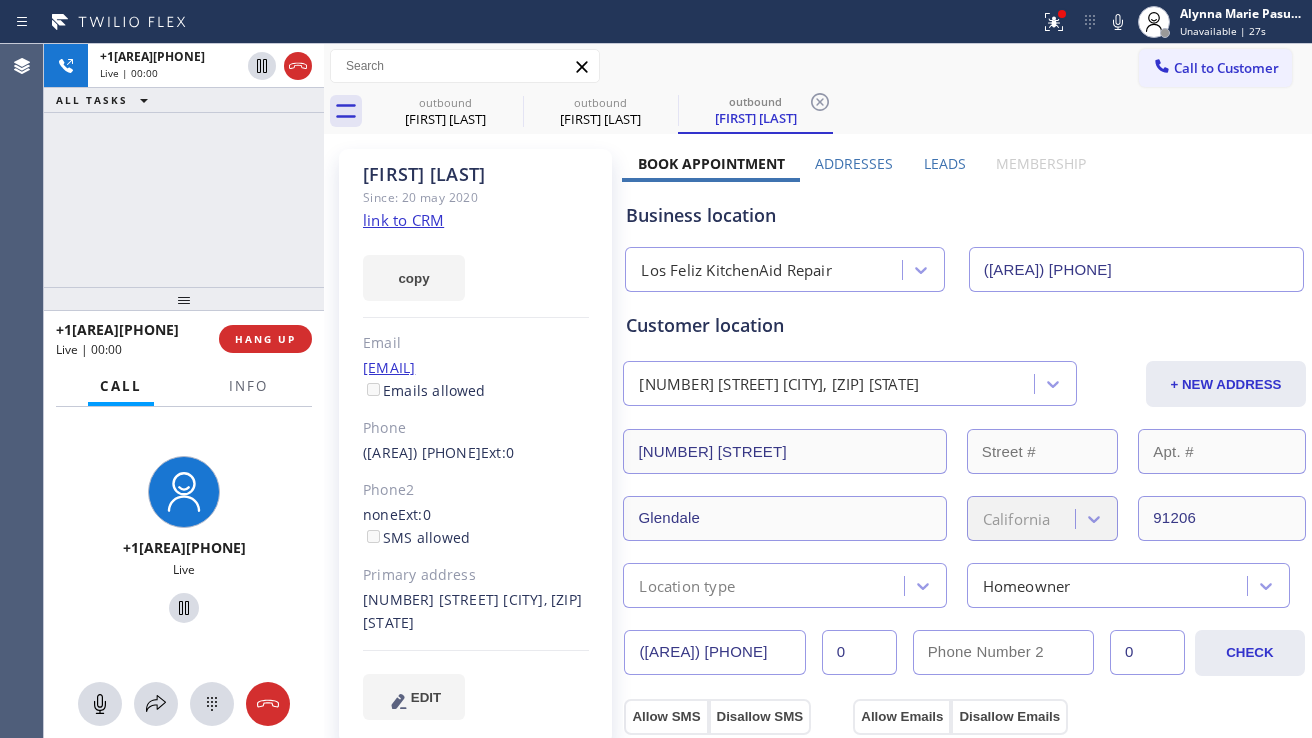 click on "[EMAIL]  Emails allowed" 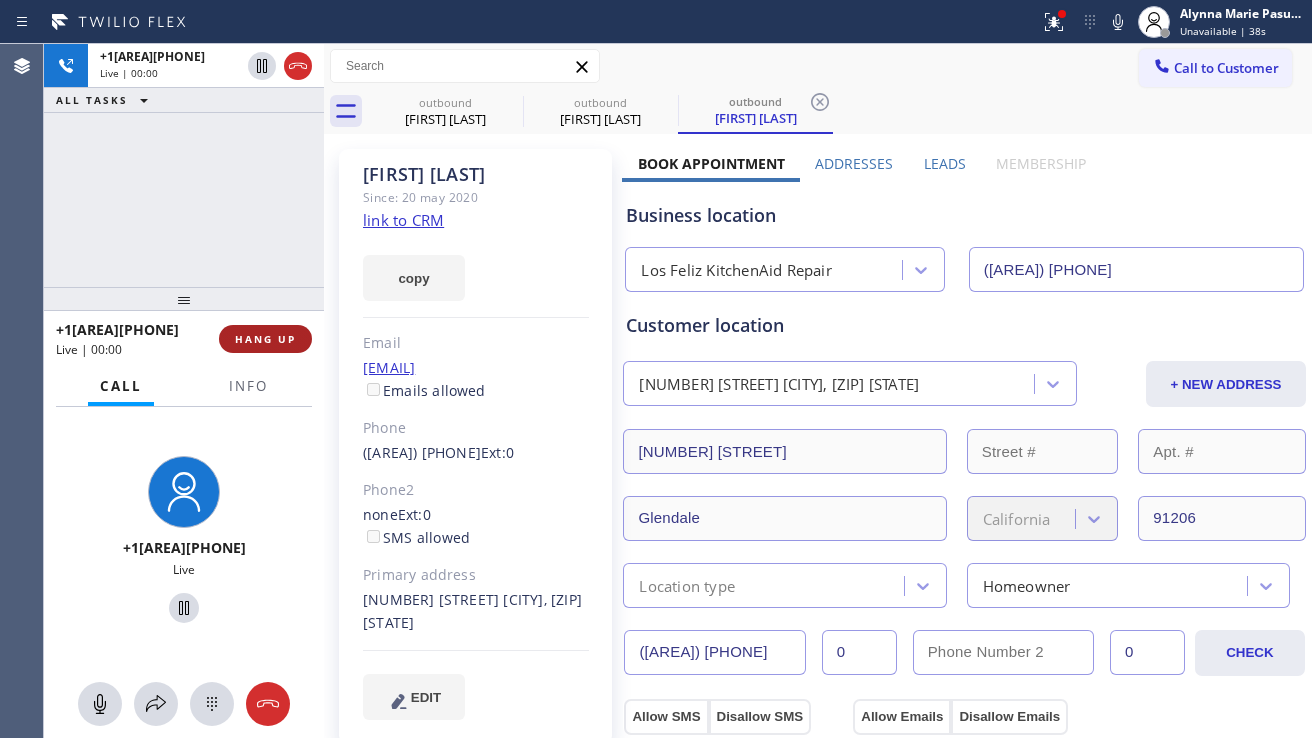 click on "HANG UP" at bounding box center [265, 339] 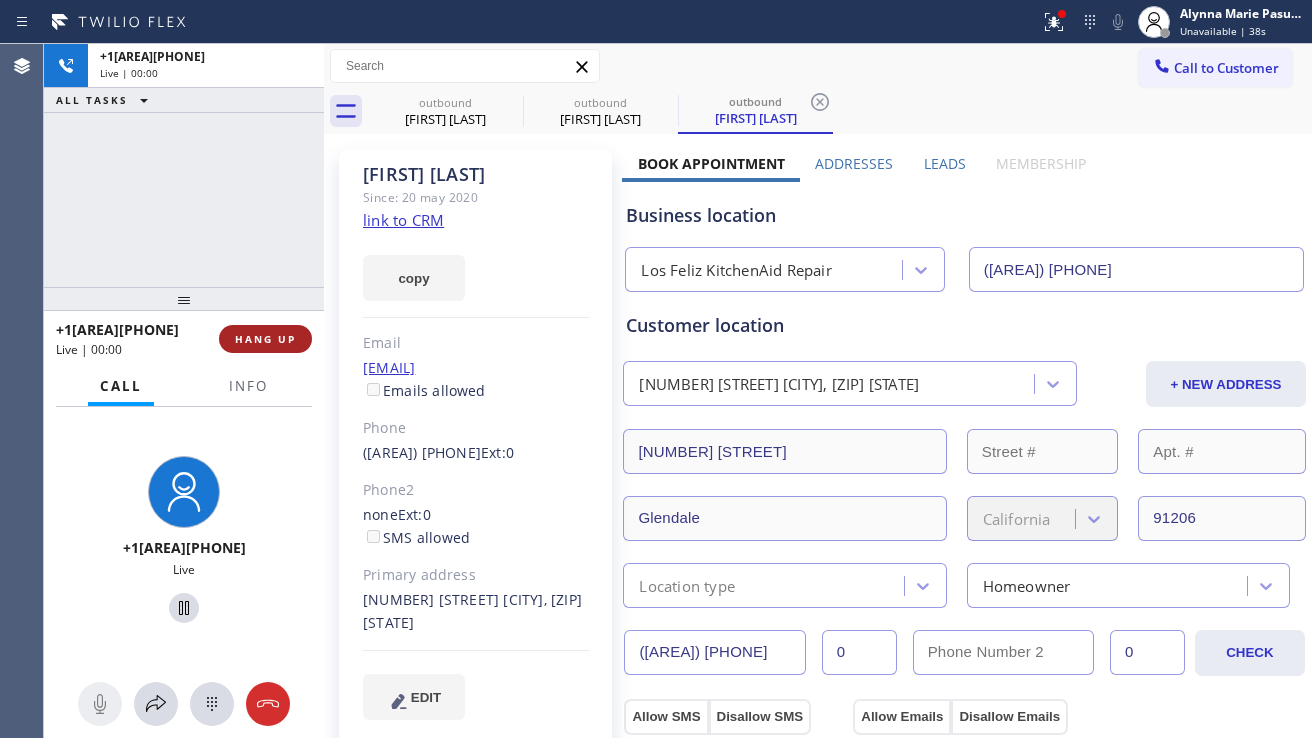 click on "HANG UP" at bounding box center [265, 339] 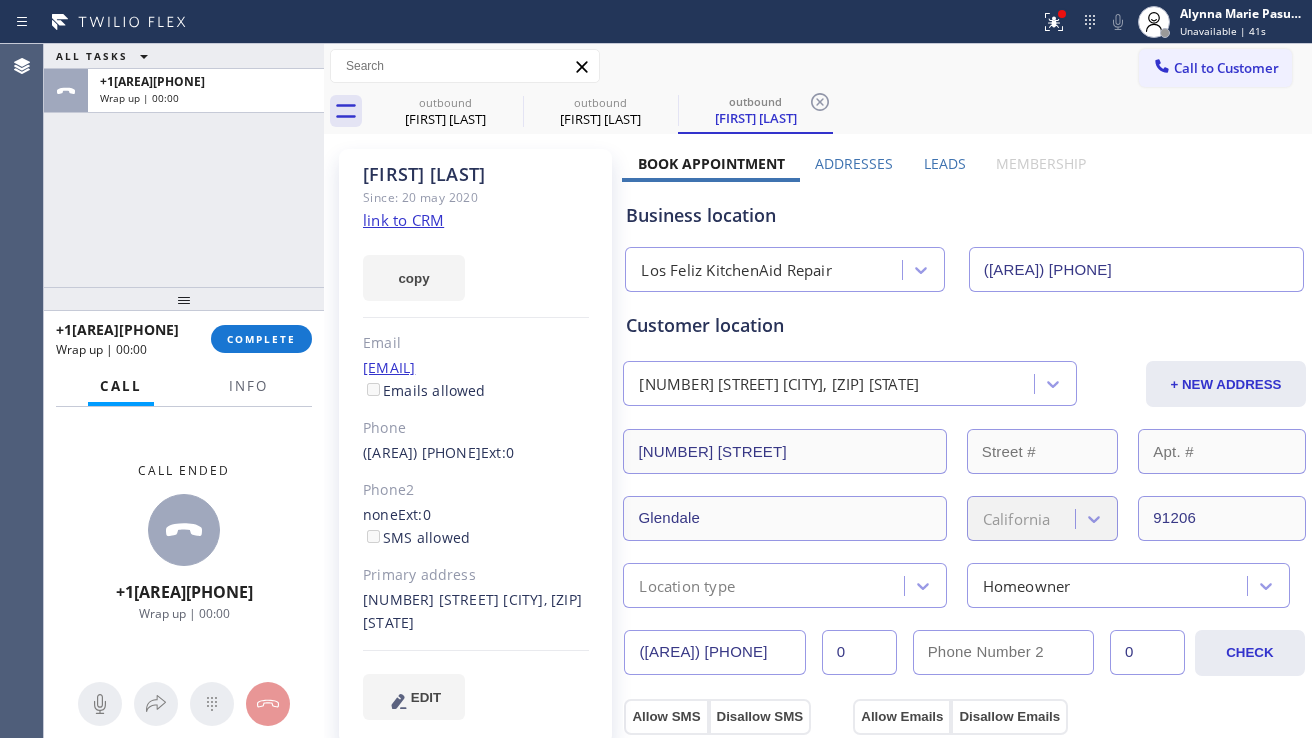 drag, startPoint x: 752, startPoint y: 647, endPoint x: 554, endPoint y: 647, distance: 198 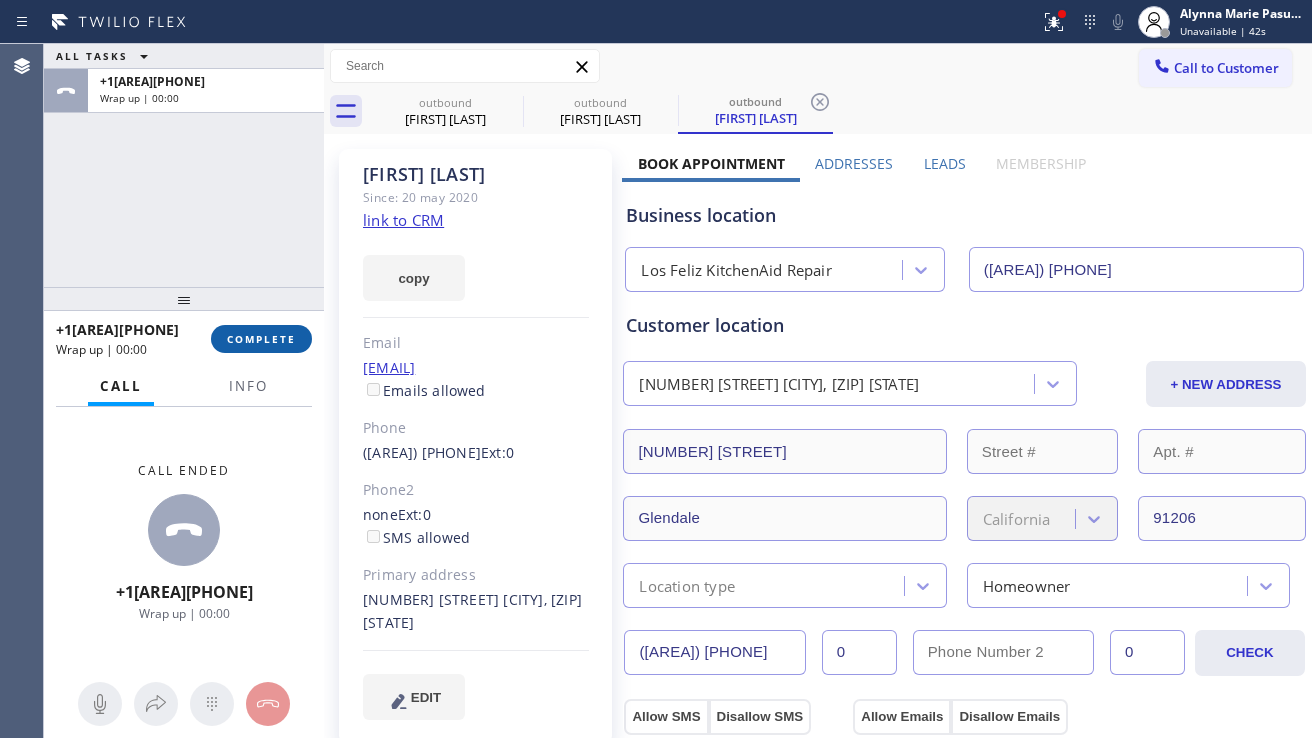 click on "COMPLETE" at bounding box center [261, 339] 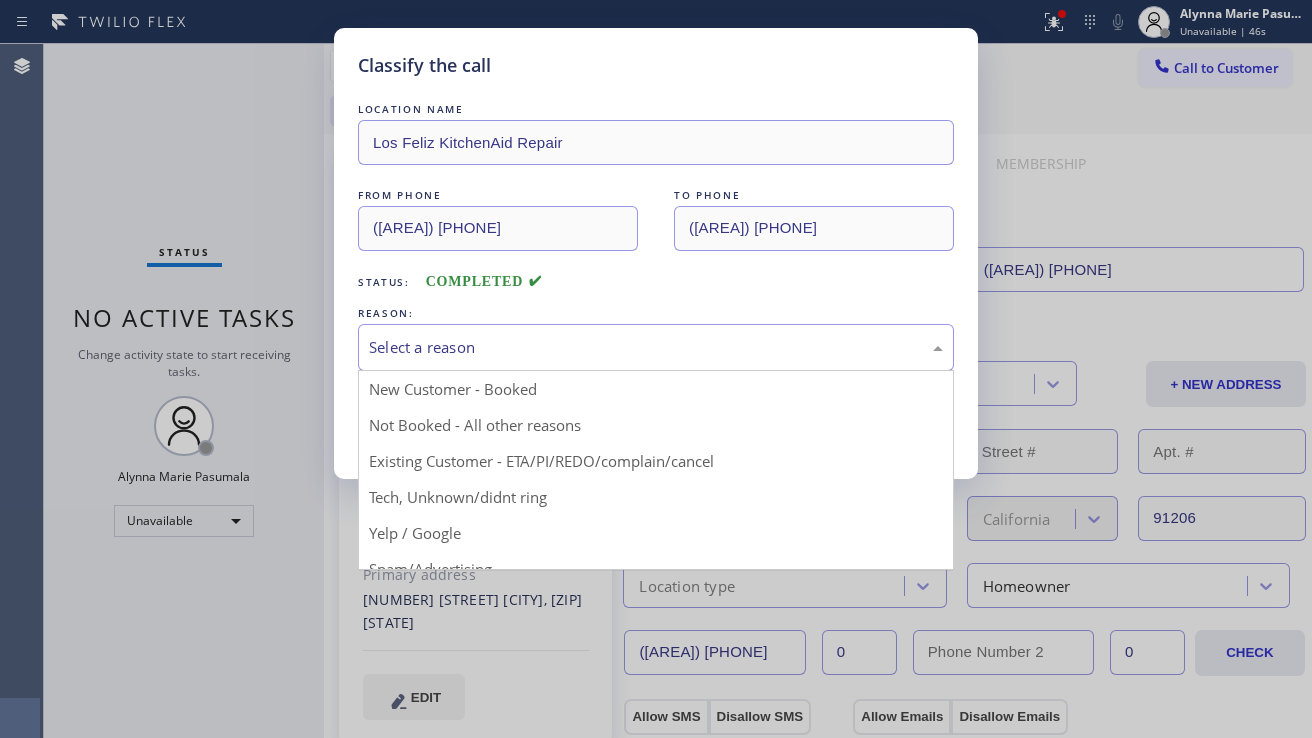click on "Select a reason" at bounding box center (656, 347) 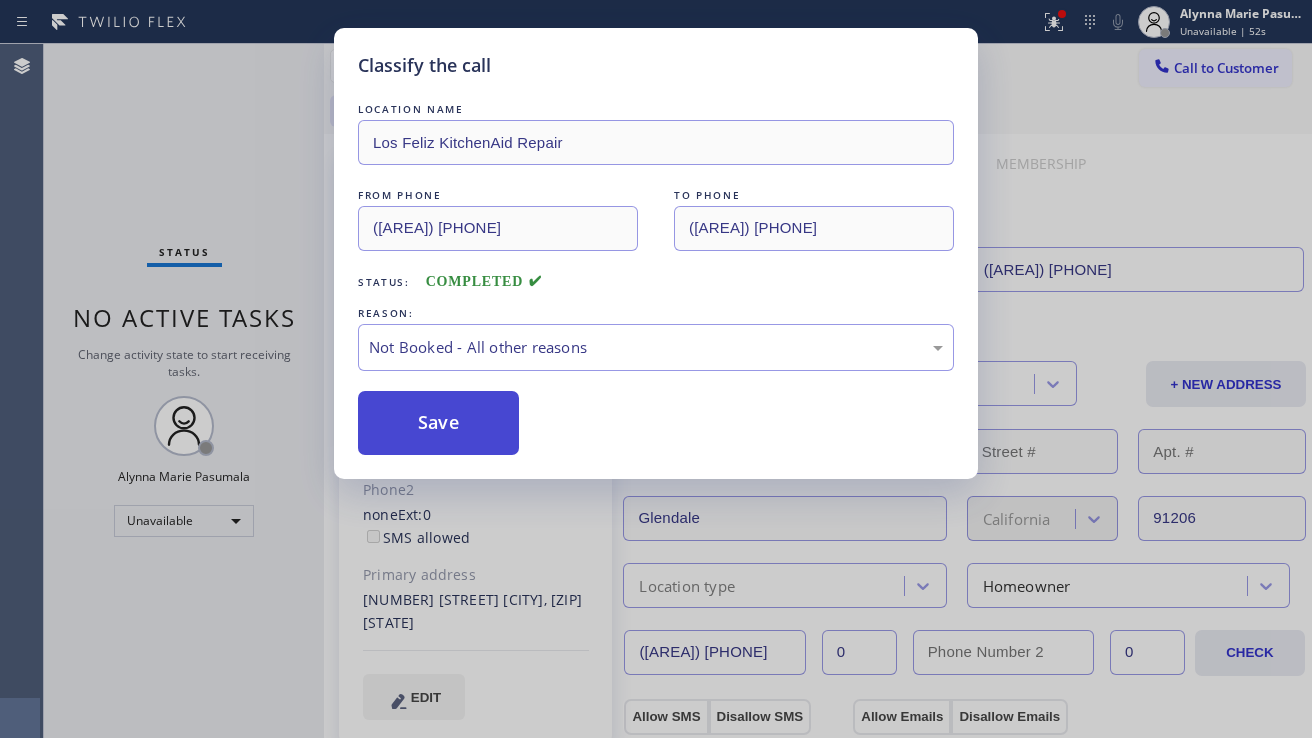click on "Save" at bounding box center [438, 423] 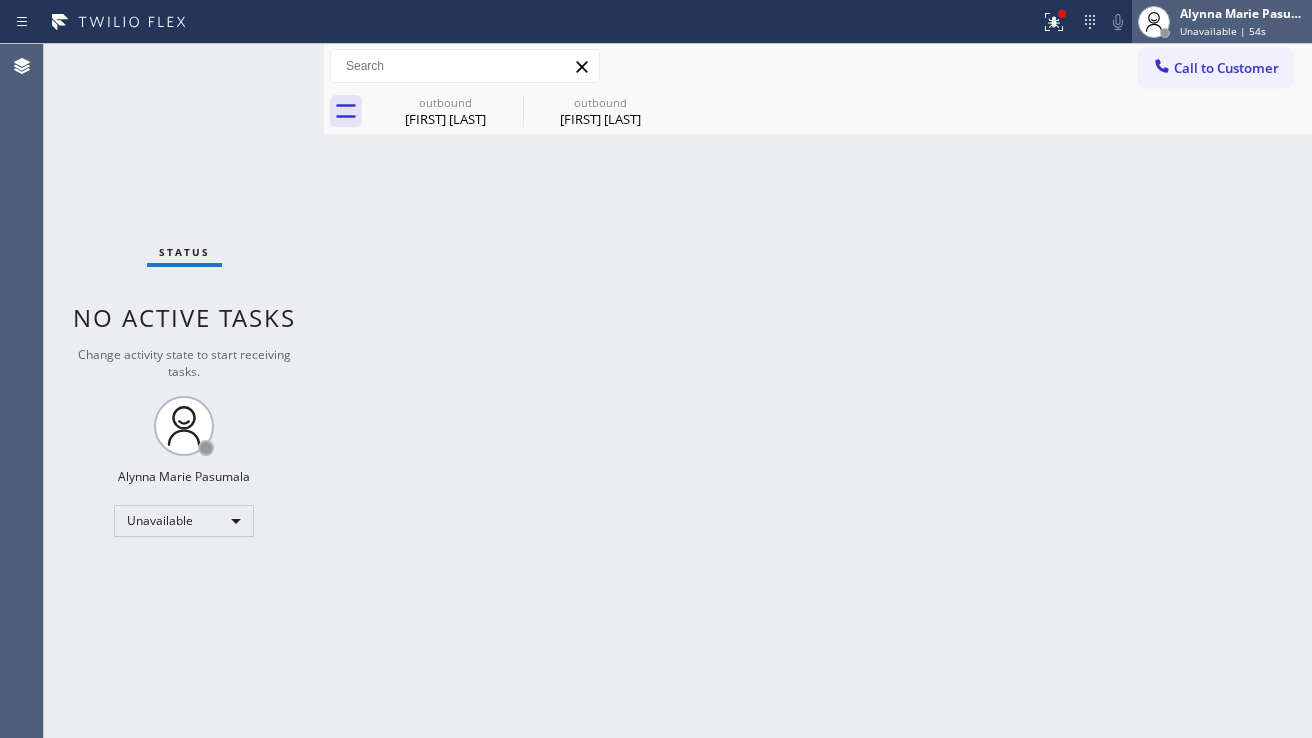 click on "Unavailable | 54s" at bounding box center [1223, 31] 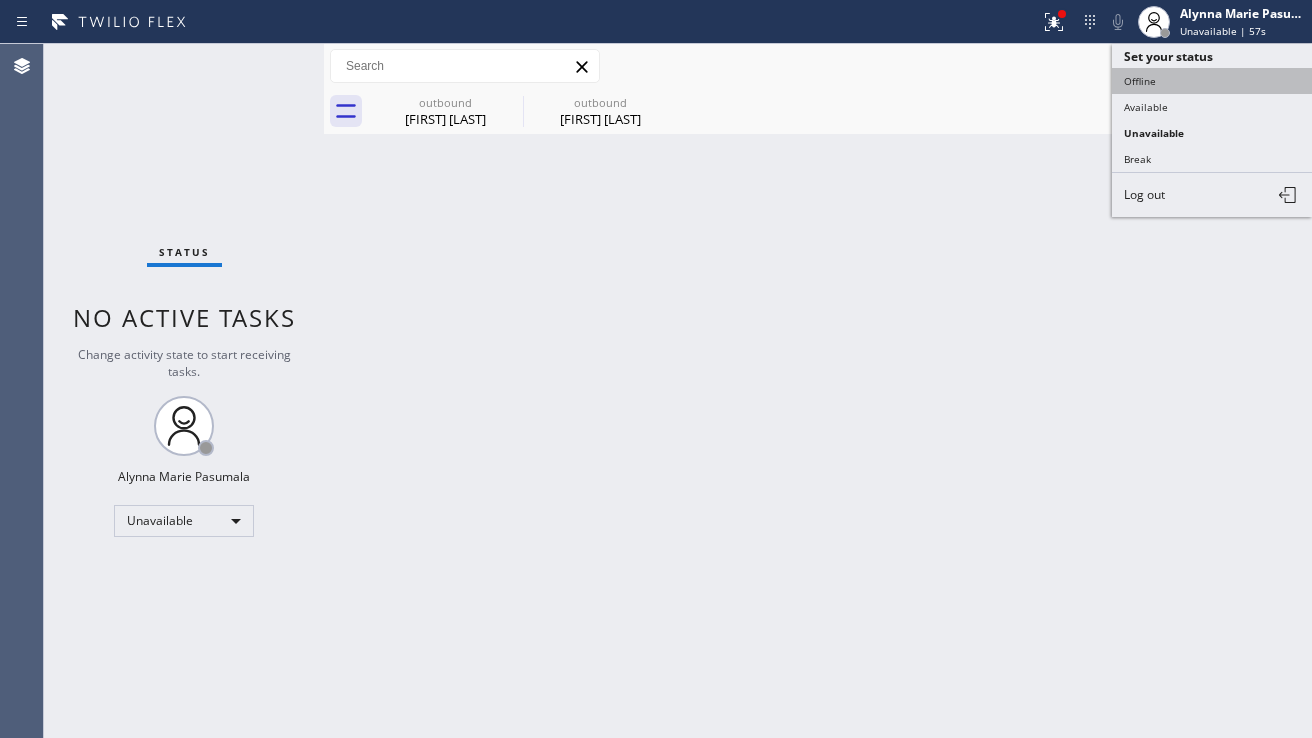 click on "Offline" at bounding box center [1212, 81] 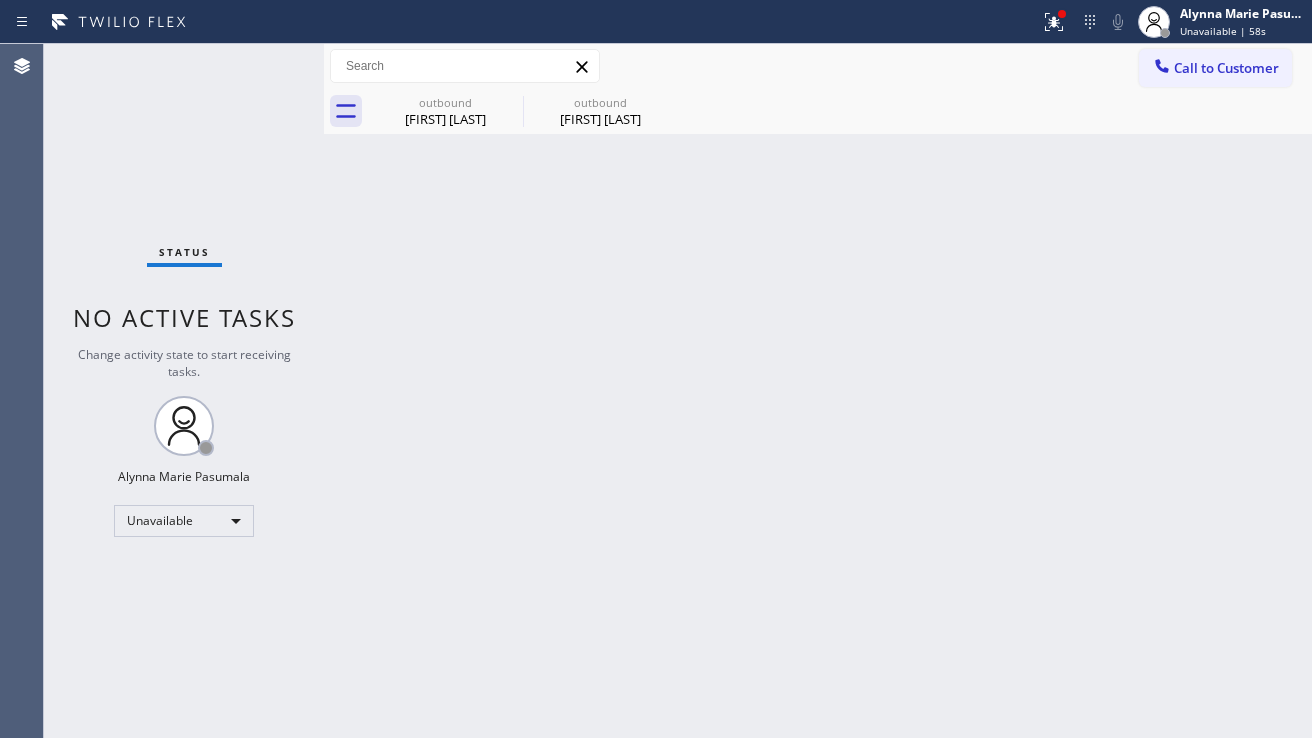 click on "Back to Dashboard Change Sender ID Customers Technicians Select a contact Outbound call Location Search location Your caller id phone number Customer number Call Customer info Name   Phone none Address none Change Sender ID HVAC +18559994417 5 Star Appliance +18557314952 Appliance Repair +18554611149 Plumbing +18889090120 Air Duct Cleaning +18006865038  Electricians +18005688664 Cancel Change Check personal SMS Reset Change outbound [FIRST] [LAST] outbound [FIRST] [LAST] Call to Customer Outbound call Location Los Feliz KitchenAid Repair Your caller id phone number ([AREA]) [PHONE] Customer number Call Outbound call Technician Search Technician Your caller id phone number Your caller id phone number Call outbound [FIRST] [LAST] outbound [FIRST] [LAST] [FIRST]   [LAST] Since: 20 [MONTH] 2020 link to CRM copy Email [EMAIL]  Emails allowed Phone ([AREA]) [PHONE]  Ext:  0 Phone2 none  Ext:  0  SMS allowed Primary address  [NUMBER] [STREET] [CITY], [ZIP] [STATE] EDIT Outbound call Location Los Feliz KitchenAid Repair Call 0" at bounding box center (818, 391) 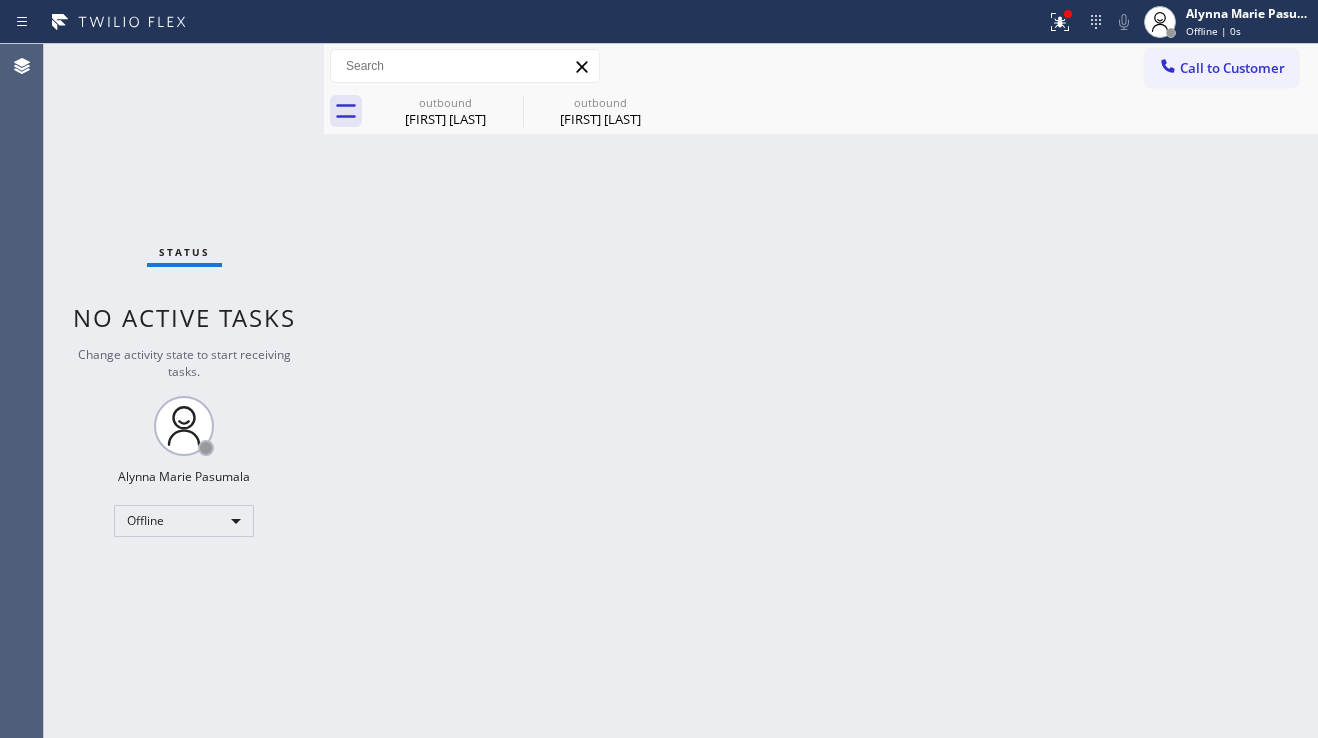 drag, startPoint x: 345, startPoint y: 557, endPoint x: 425, endPoint y: 620, distance: 101.828285 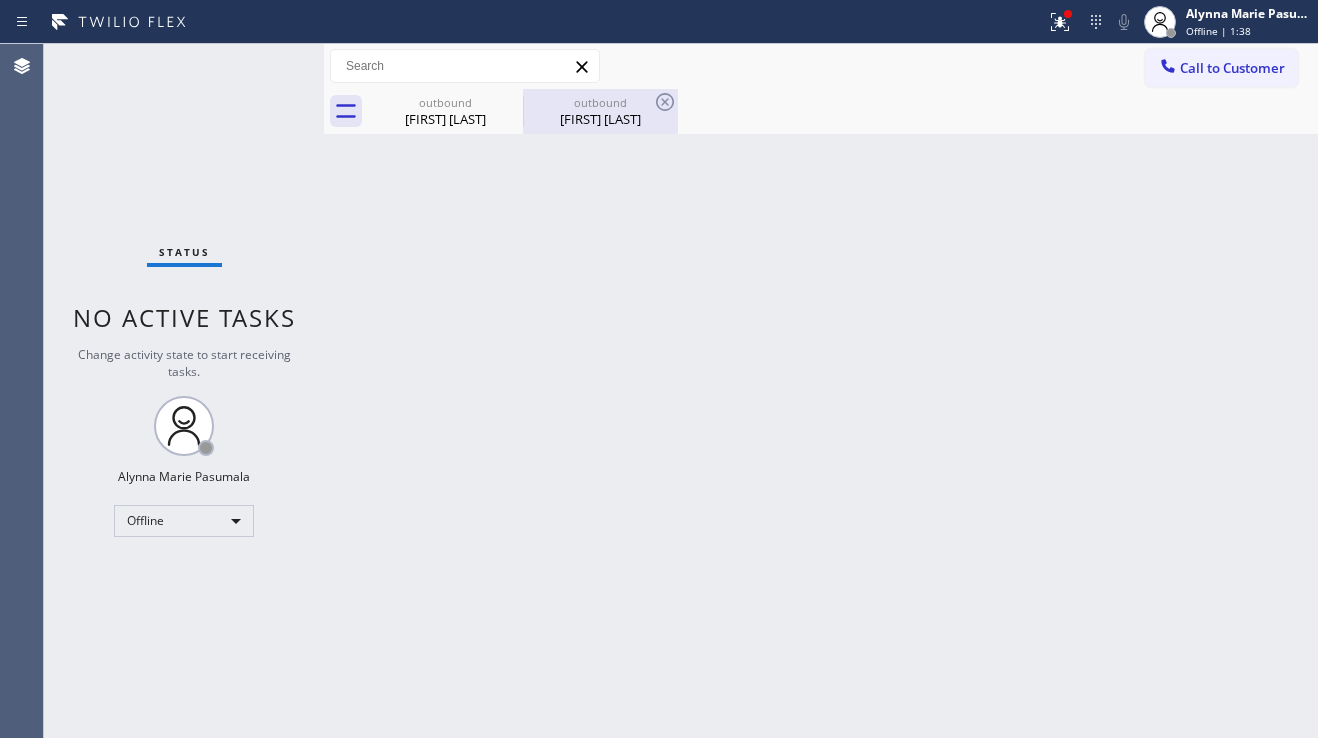 click on "outbound" at bounding box center [600, 102] 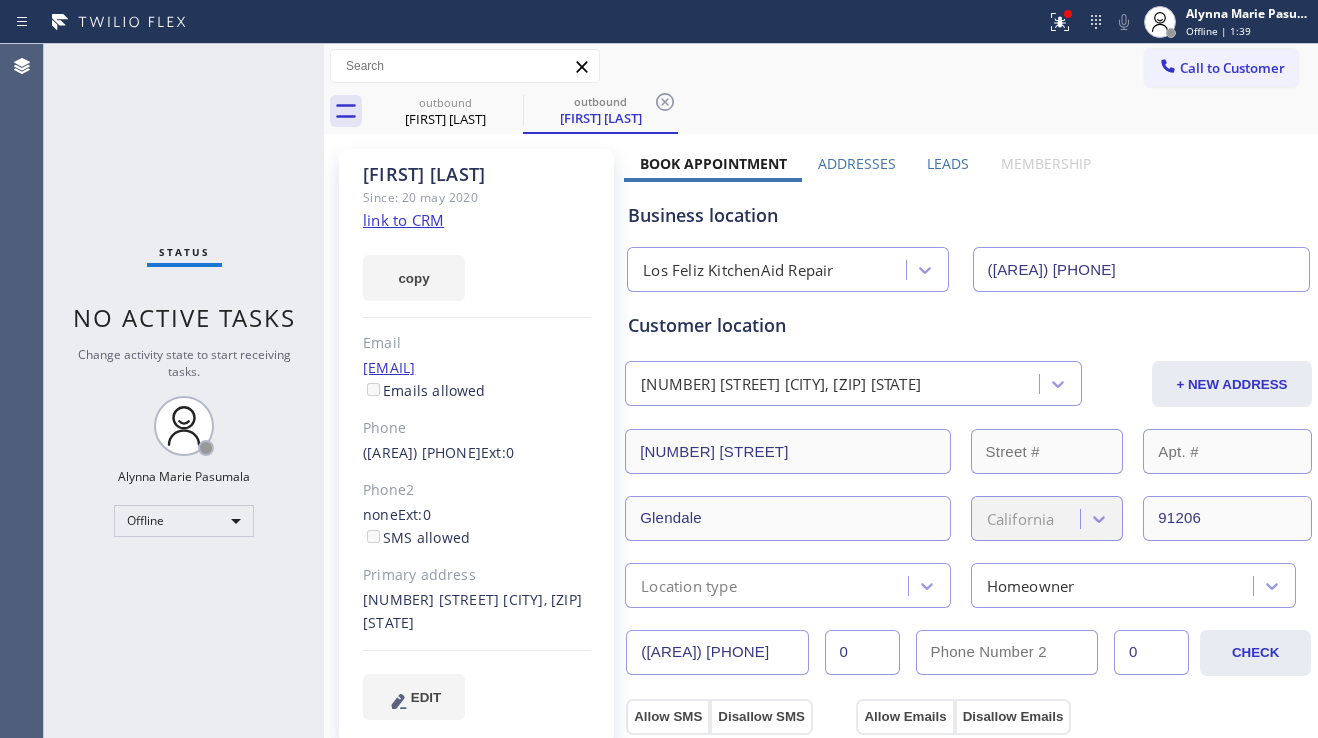 drag, startPoint x: 1098, startPoint y: 265, endPoint x: 971, endPoint y: 269, distance: 127.06297 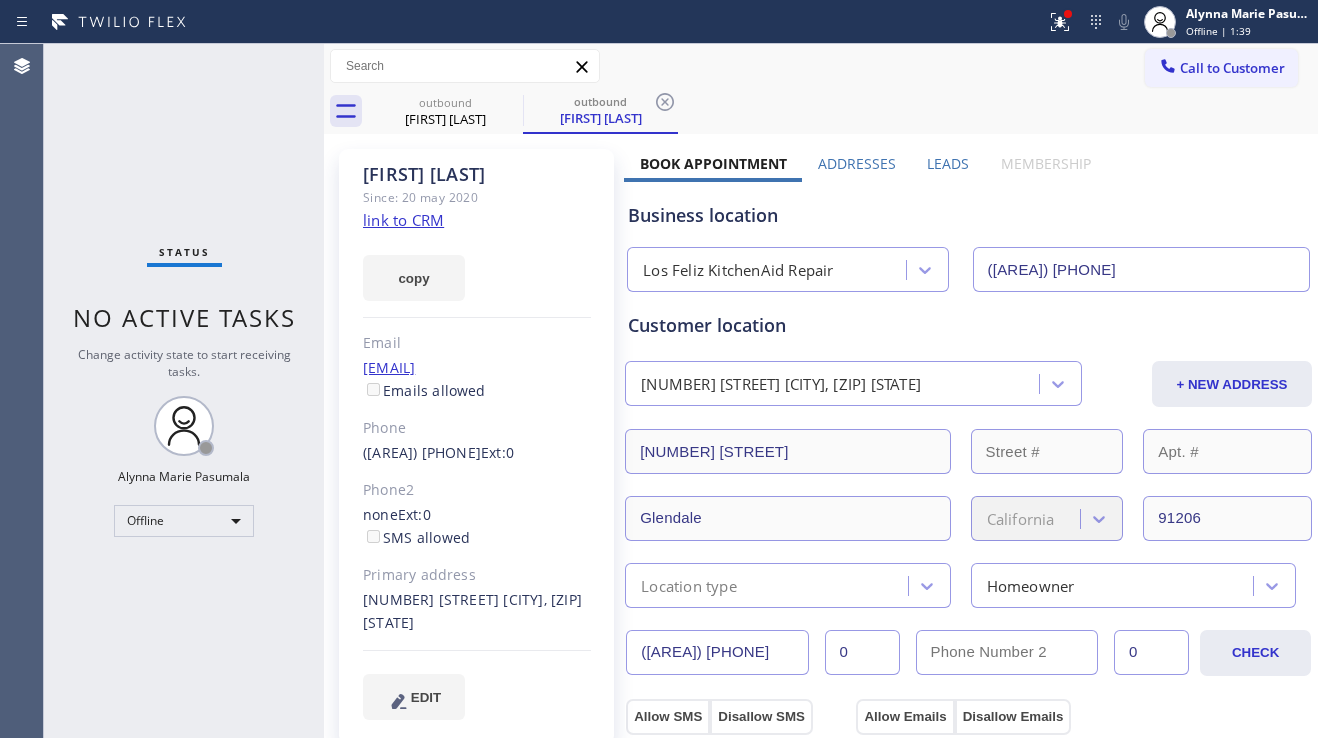 click on "([AREA]) [PHONE]" at bounding box center [1141, 269] 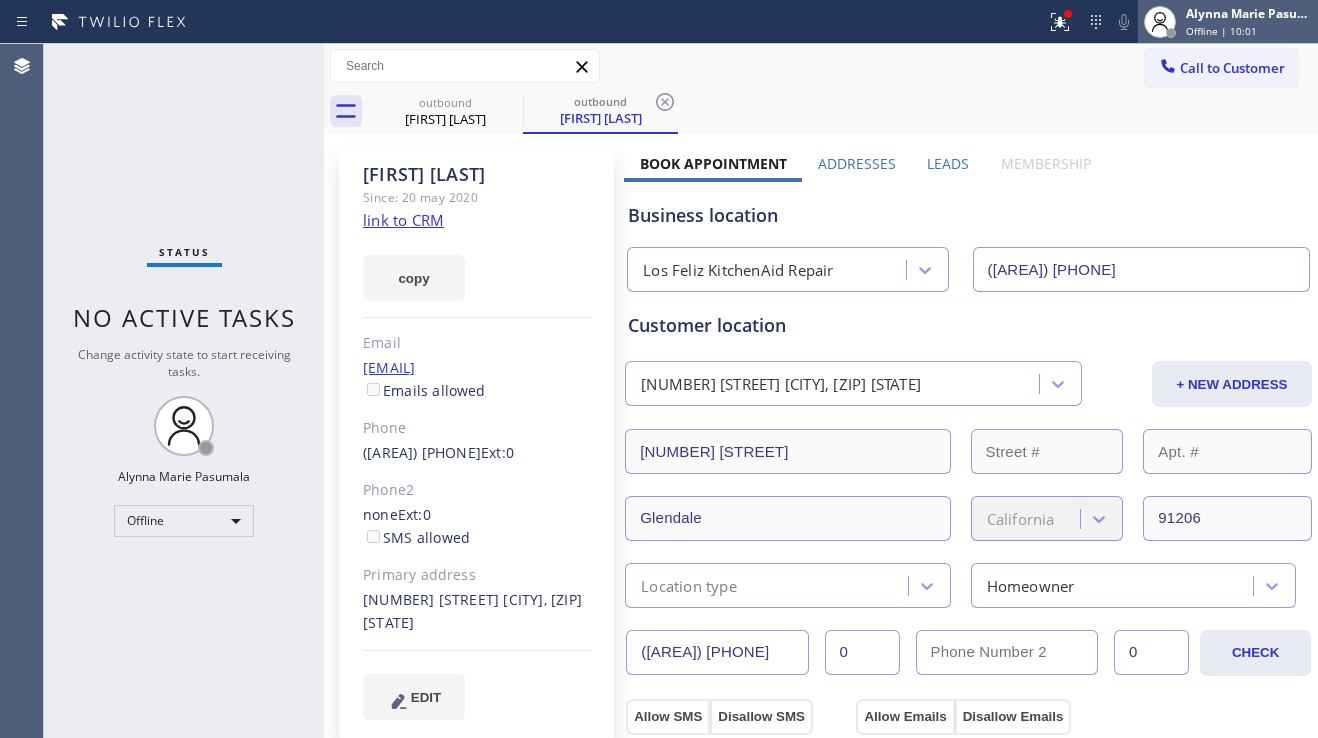click on "Offline | 10:01" at bounding box center (1221, 31) 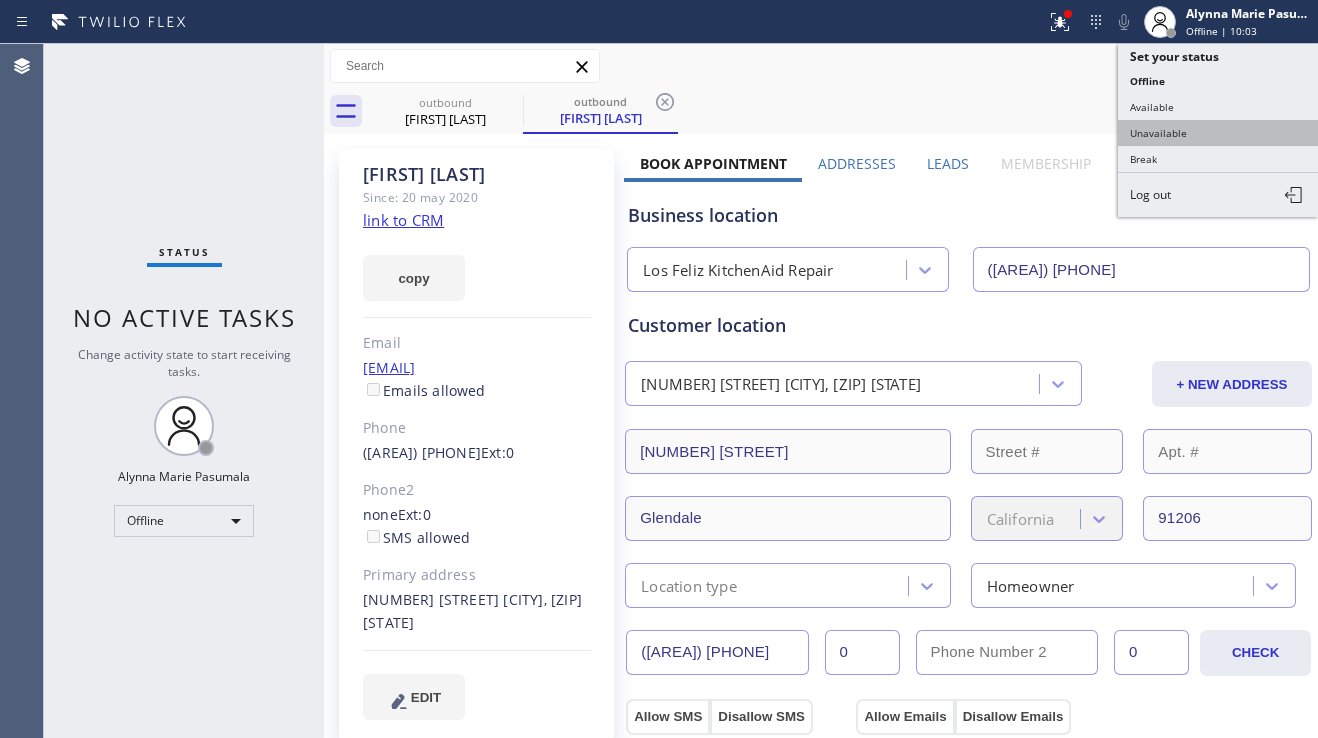 click on "Unavailable" at bounding box center (1218, 133) 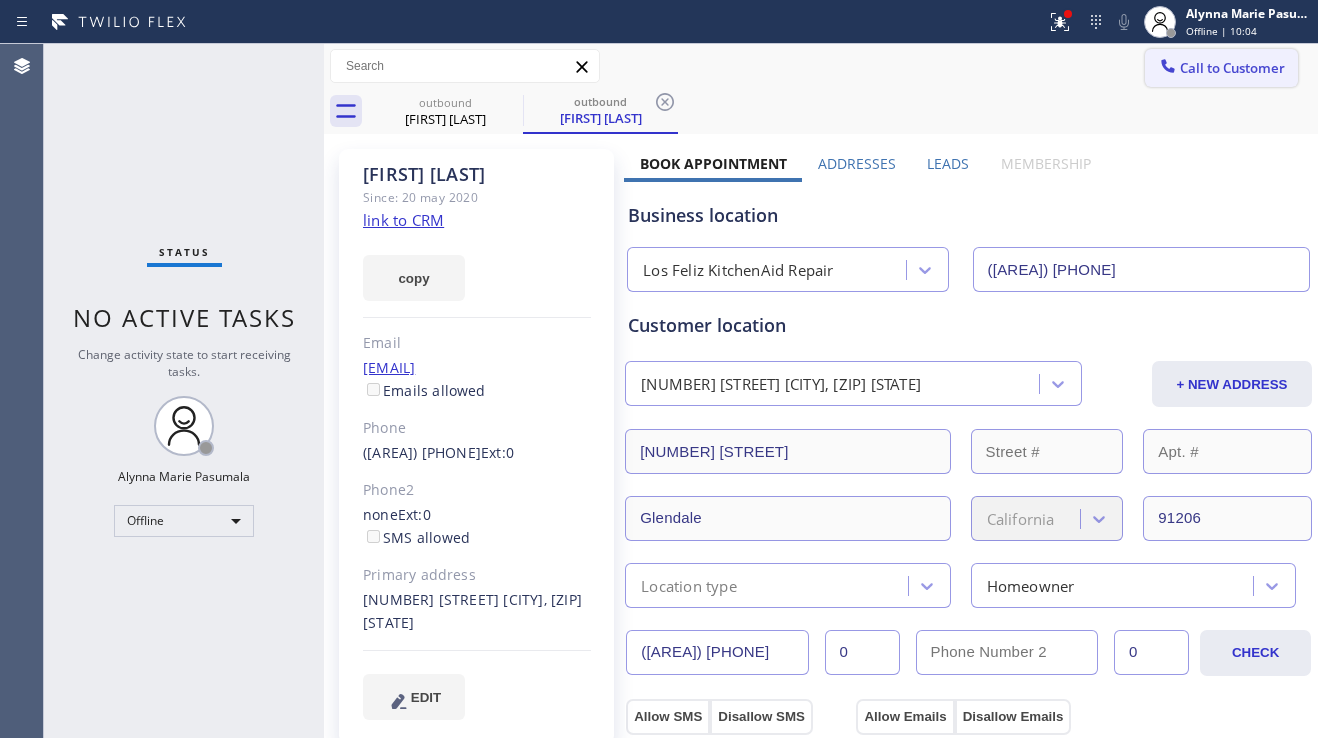 click on "Call to Customer" at bounding box center [1232, 68] 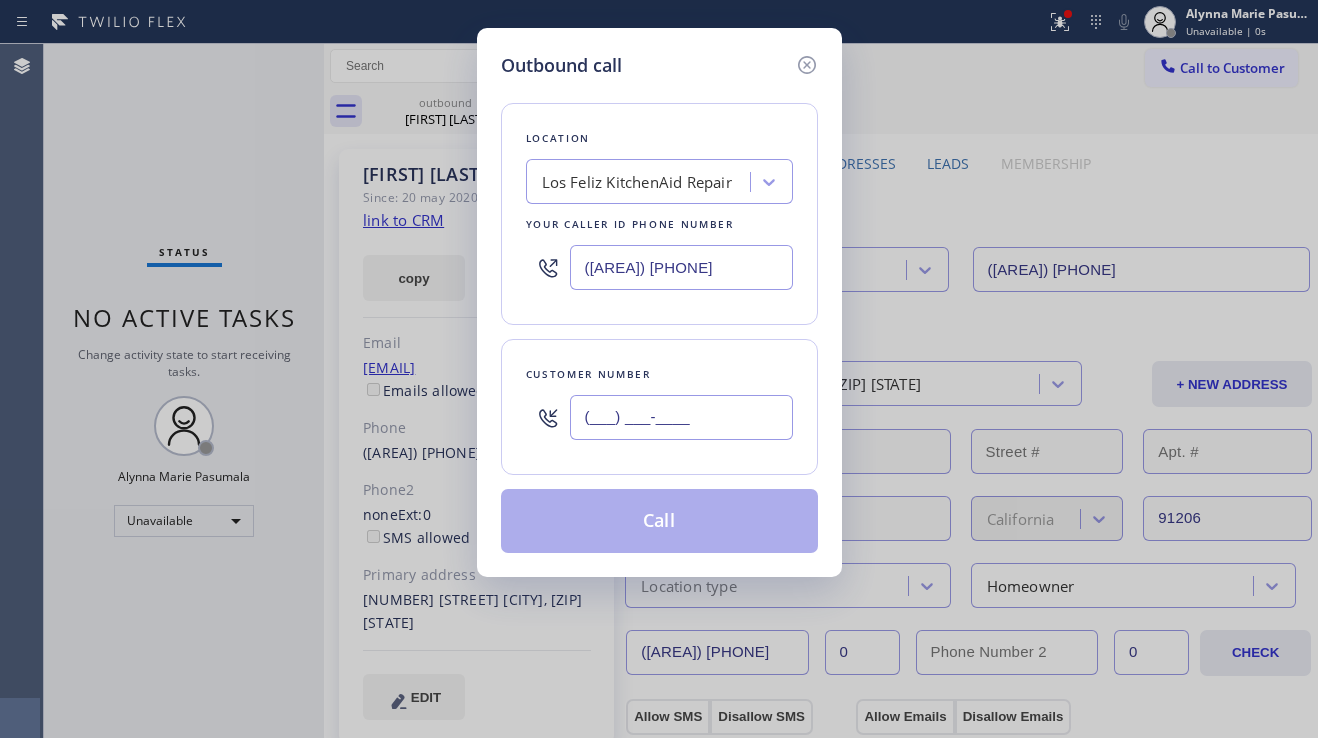 click on "(___) ___-____" at bounding box center [681, 417] 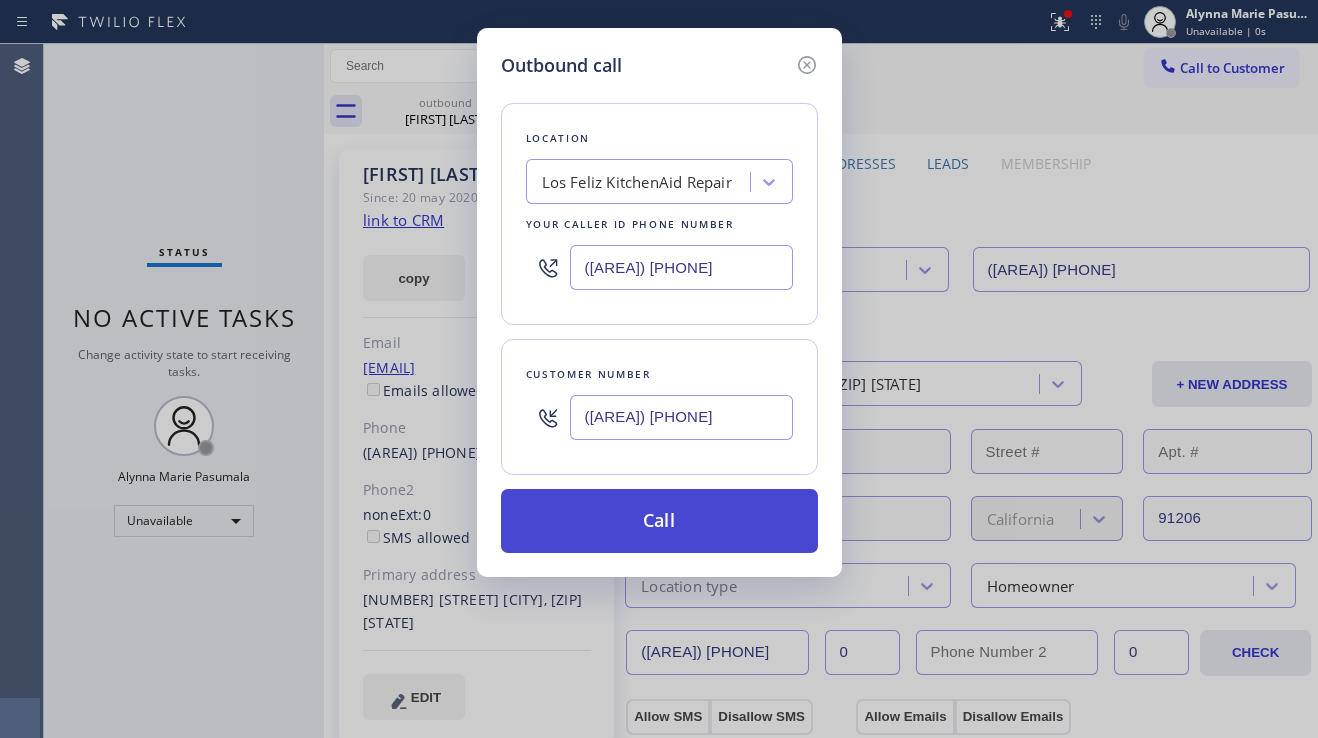 type on "([AREA]) [PHONE]" 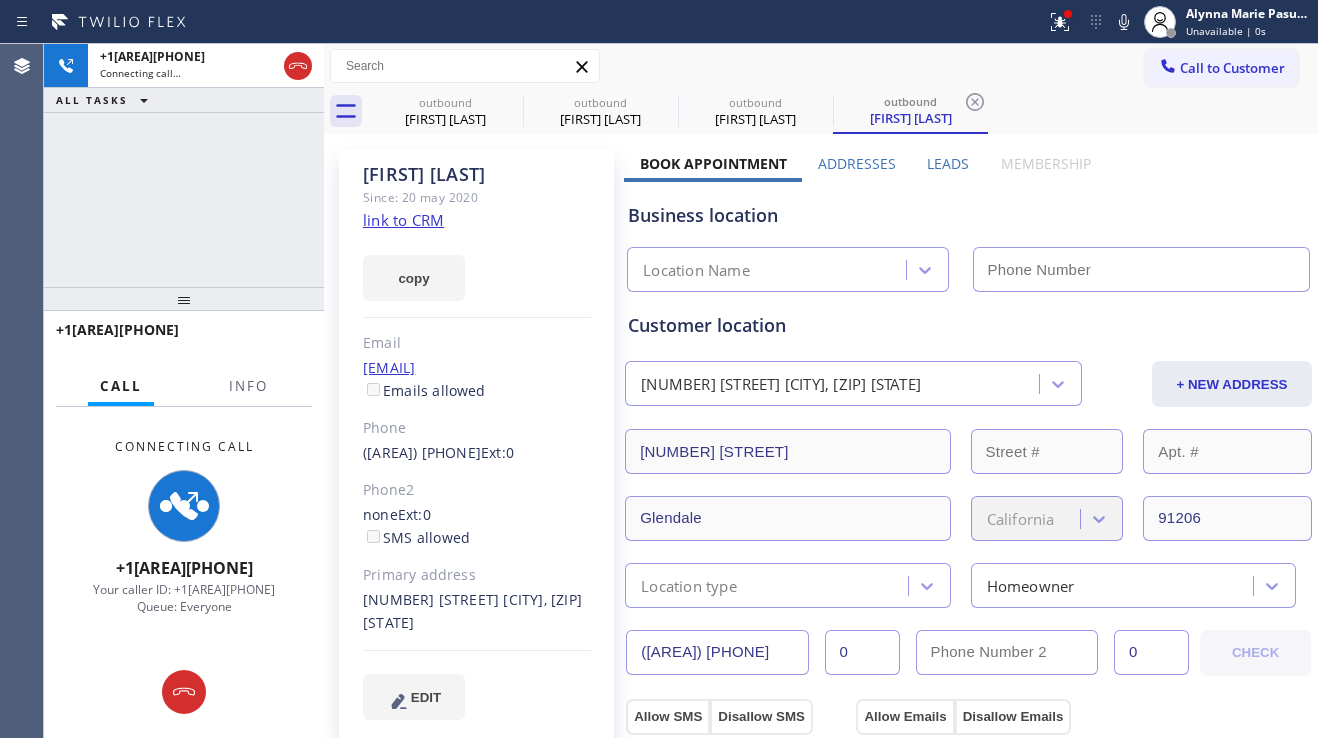 type on "([AREA]) [PHONE]" 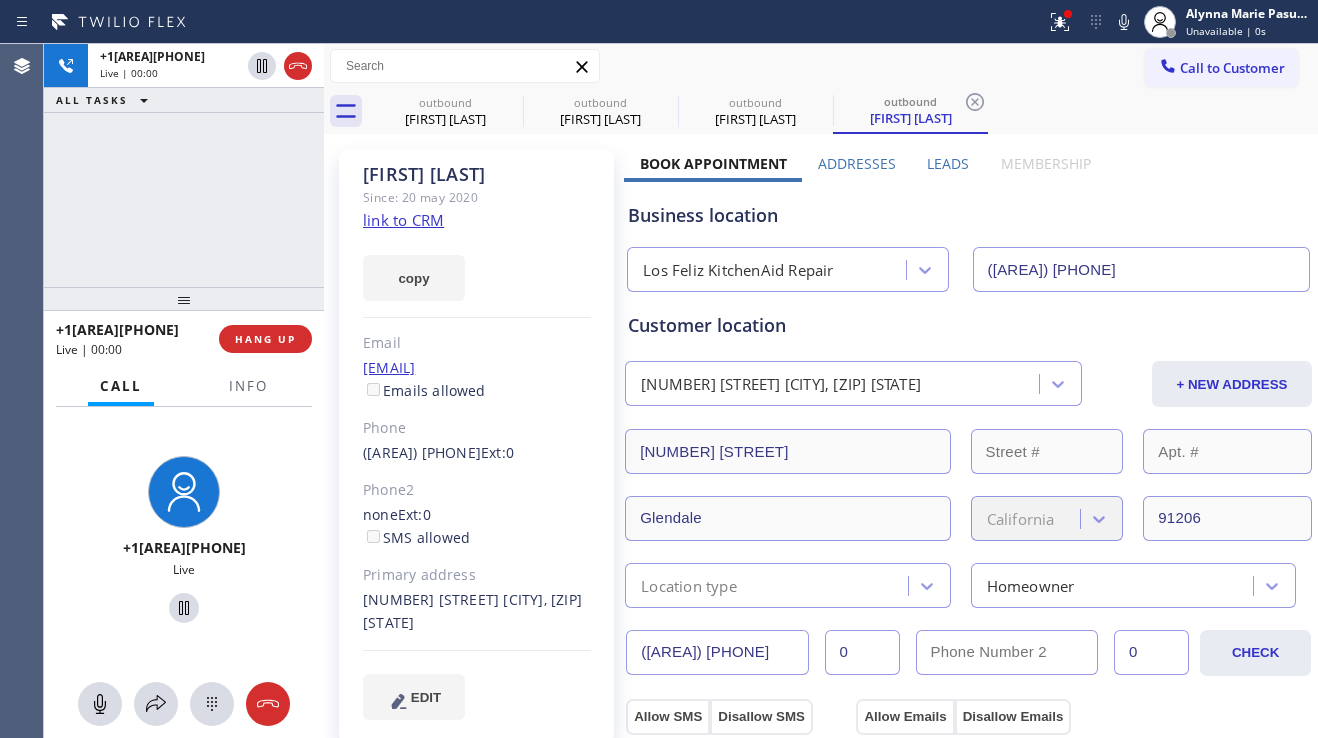 click on "Business location Los Feliz KitchenAid Repair ([AREA]) [PHONE]" at bounding box center [968, 237] 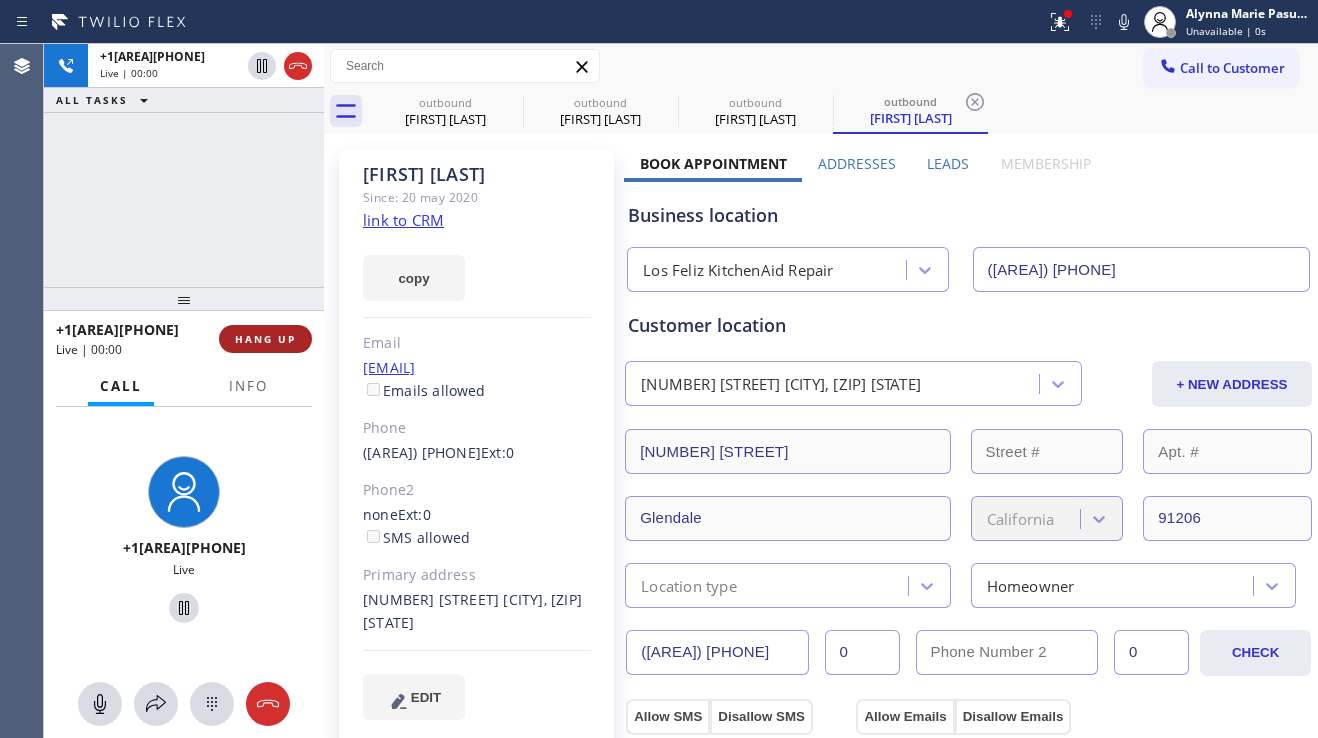 click on "HANG UP" at bounding box center (265, 339) 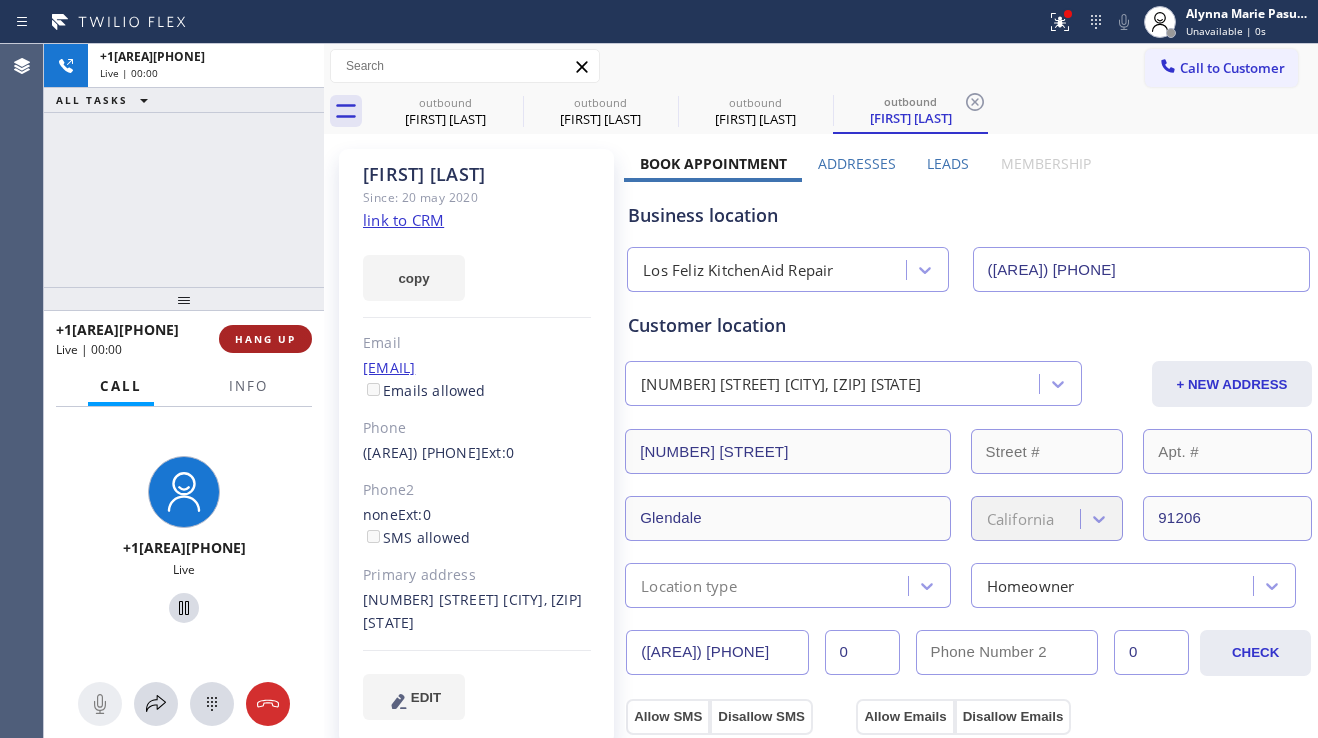 click on "HANG UP" at bounding box center [265, 339] 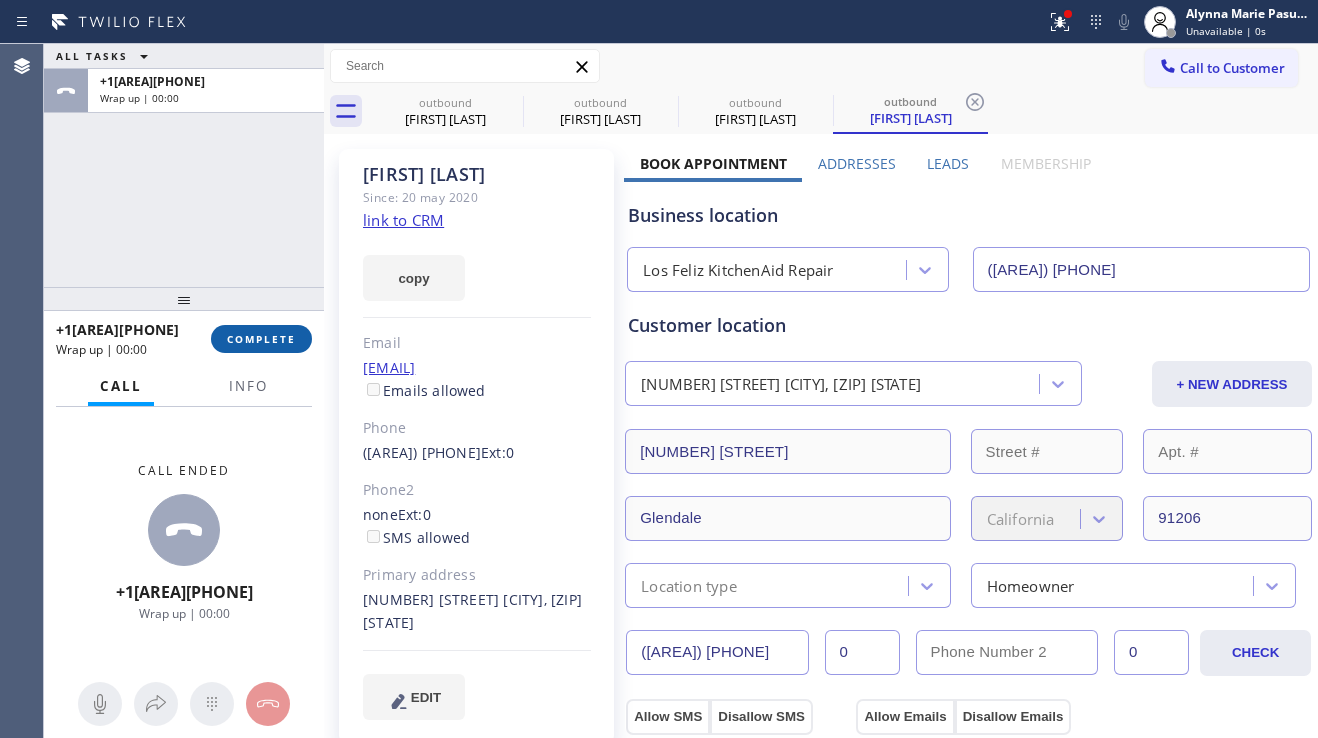click on "COMPLETE" at bounding box center [261, 339] 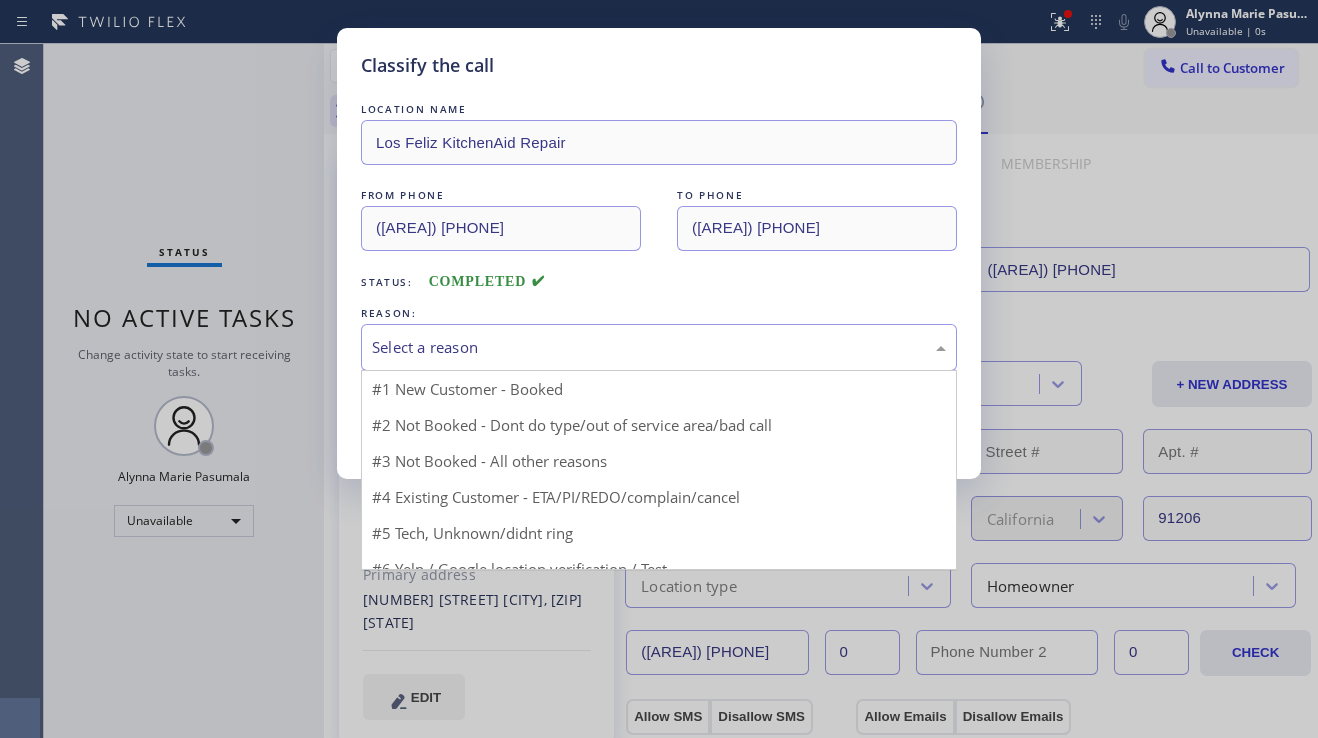 click on "Select a reason" at bounding box center (659, 347) 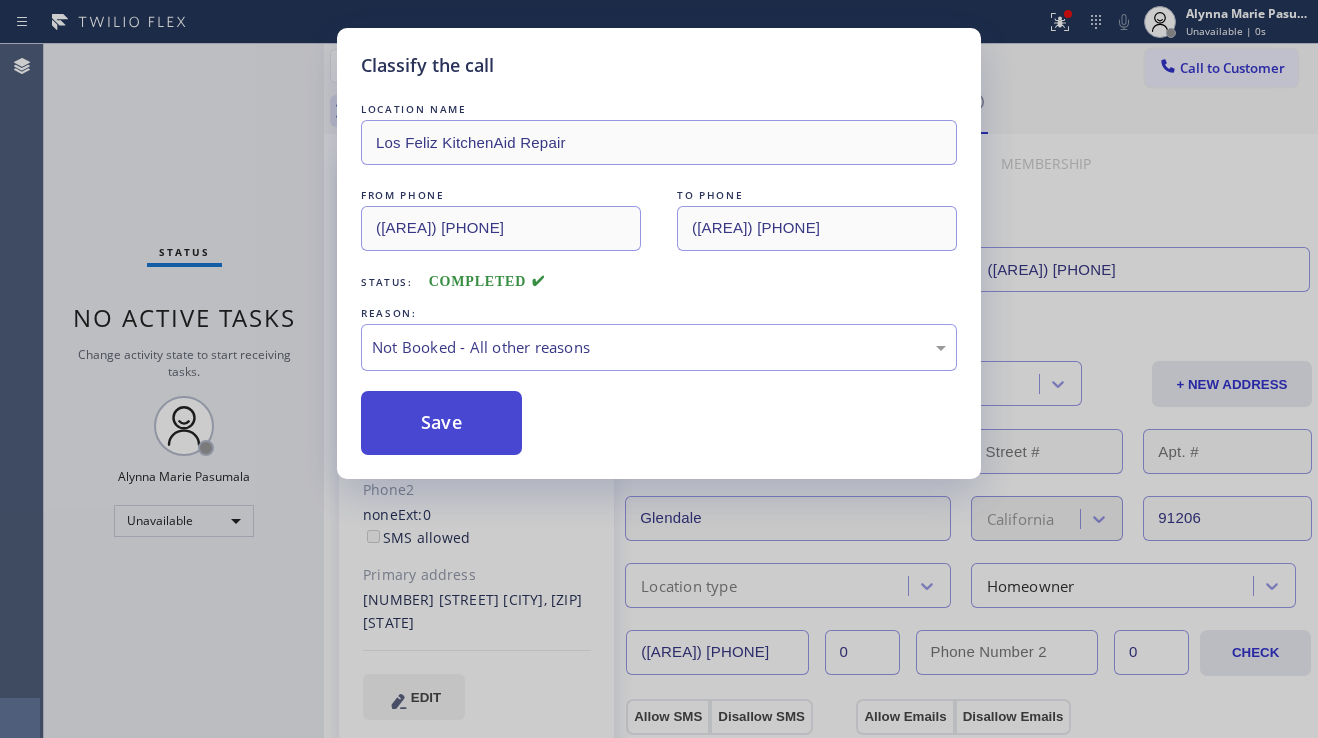 click on "Save" at bounding box center [441, 423] 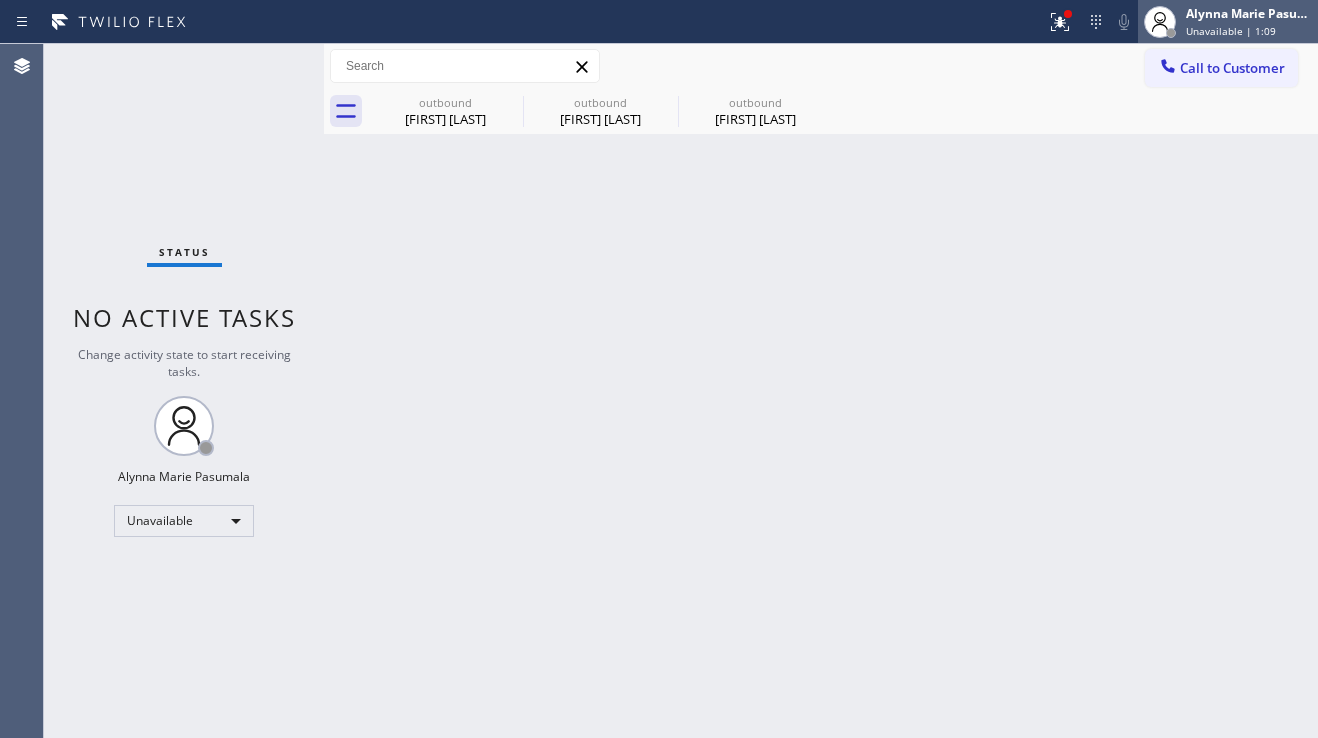 click on "[FIRST] [LAST] Unavailable | 1:09" at bounding box center (1250, 21) 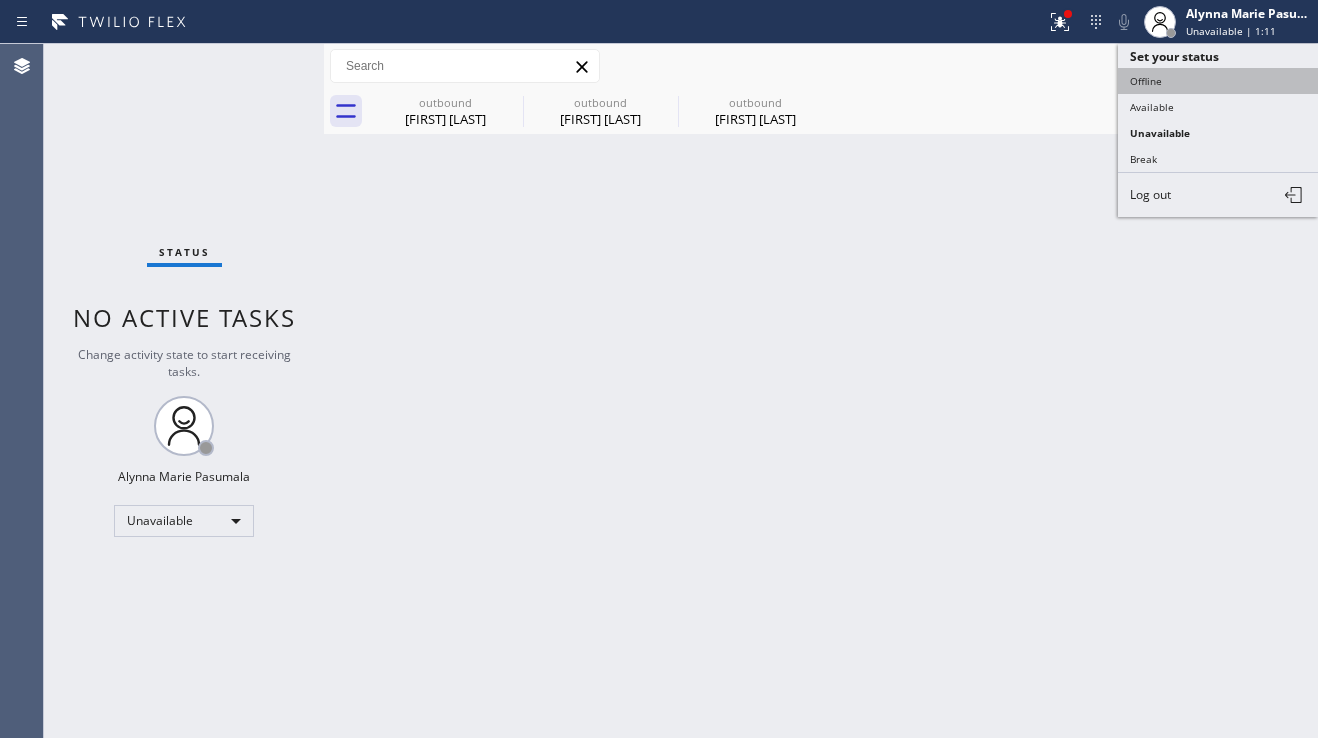 click on "Offline" at bounding box center (1218, 81) 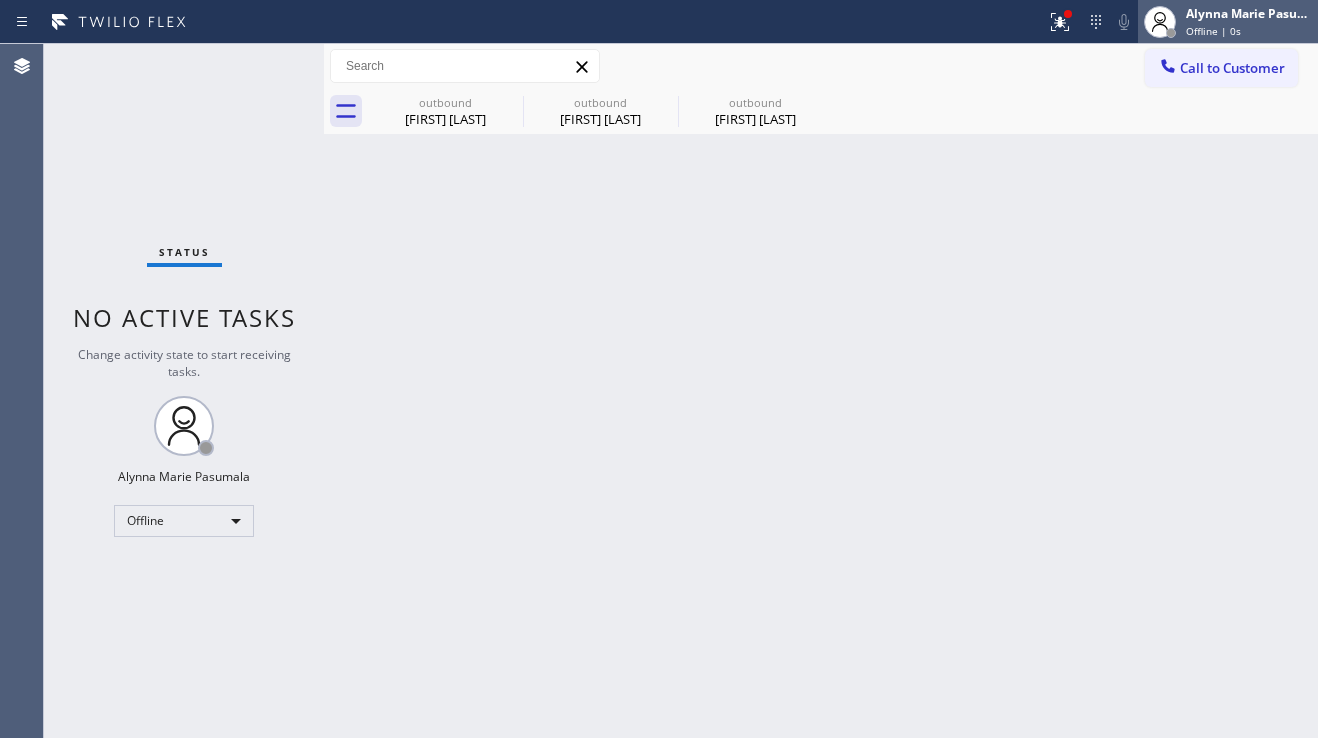 click on "Offline | 0s" at bounding box center [1213, 31] 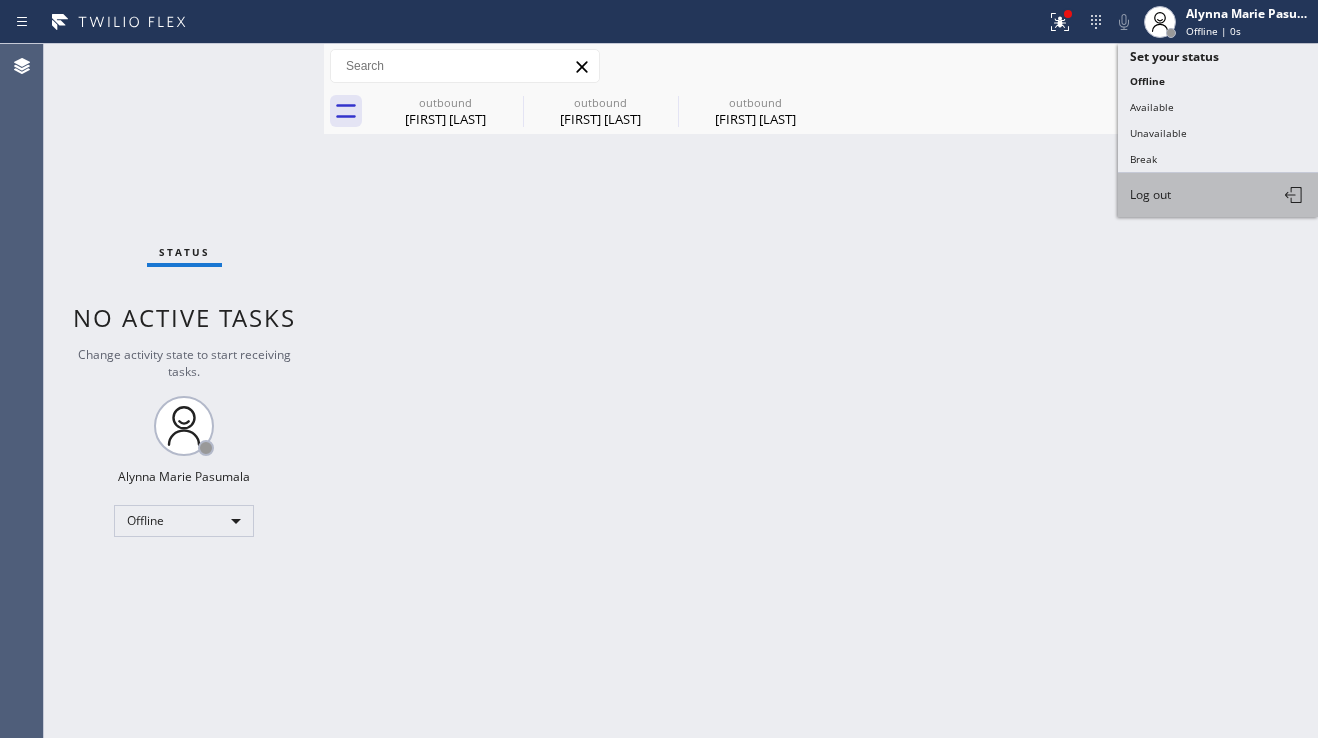 click on "Log out" at bounding box center (1150, 194) 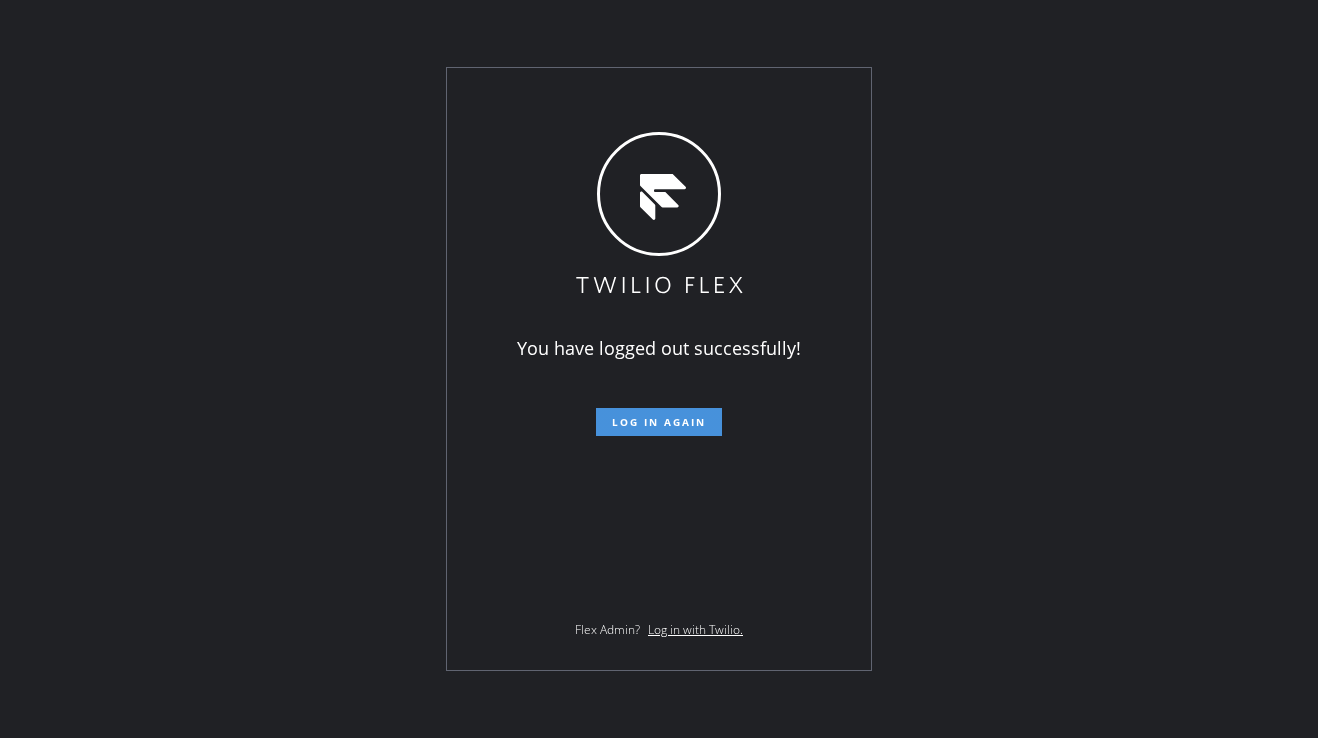 click on "Log in again" at bounding box center [659, 422] 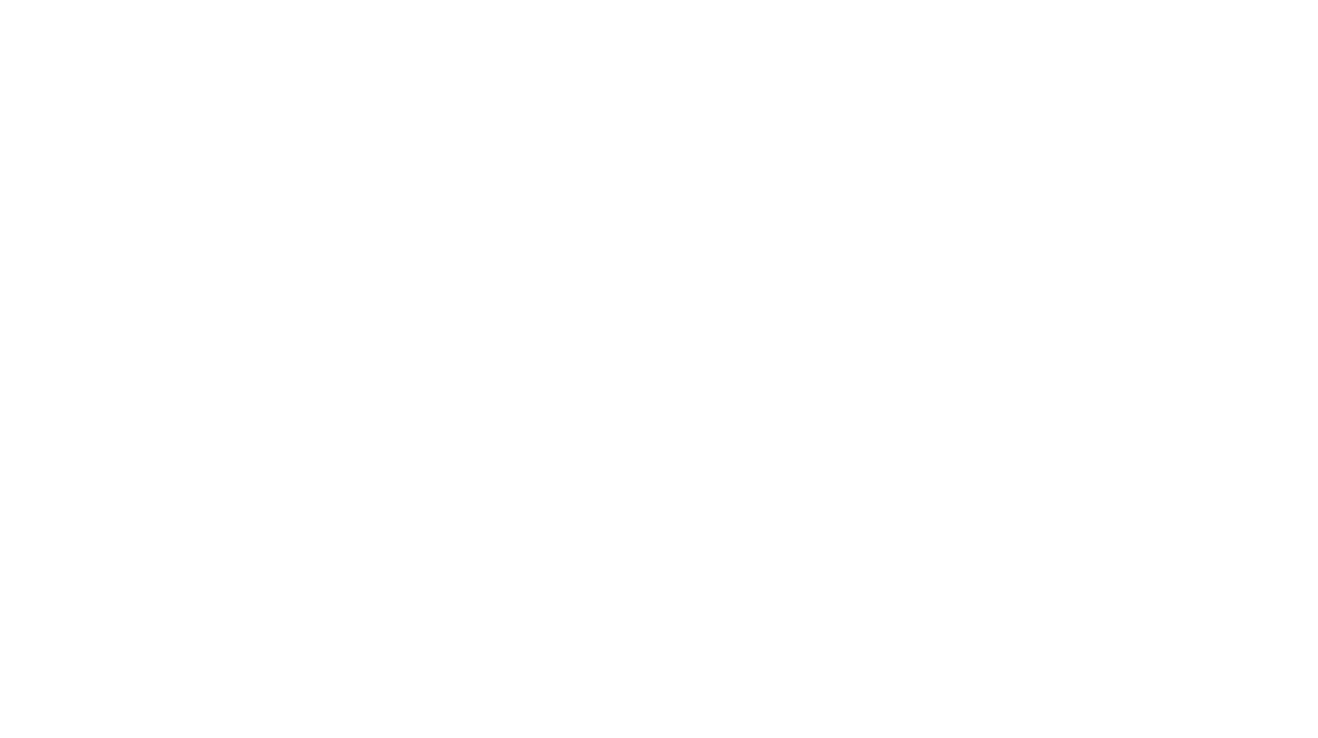 scroll, scrollTop: 0, scrollLeft: 0, axis: both 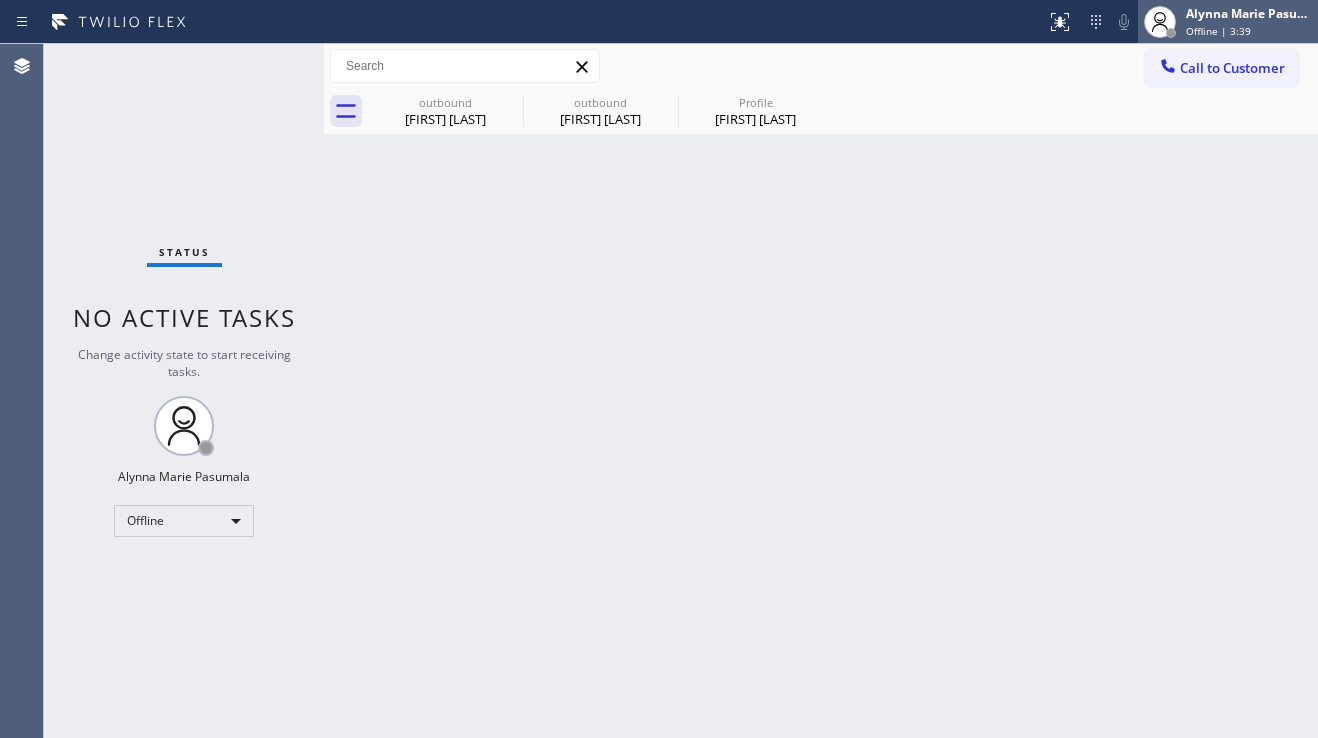 click at bounding box center (1171, 33) 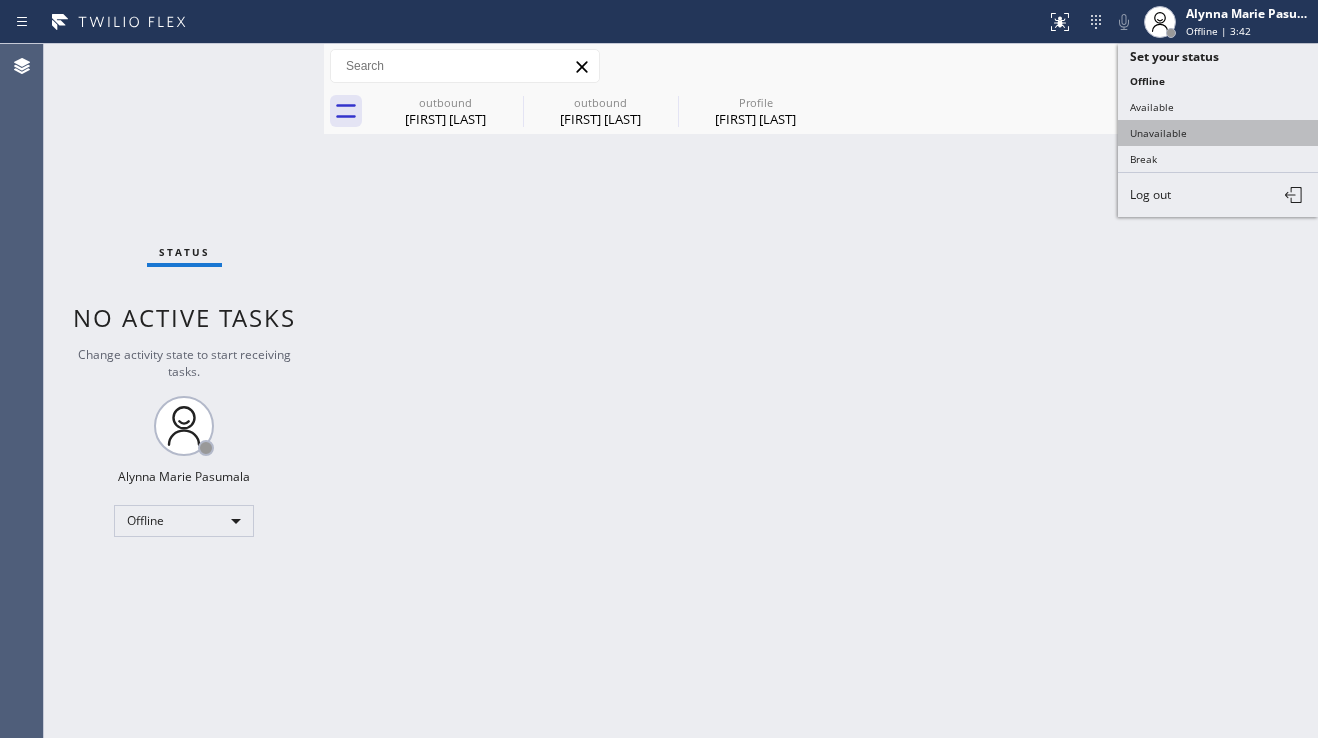 click on "Unavailable" at bounding box center (1218, 133) 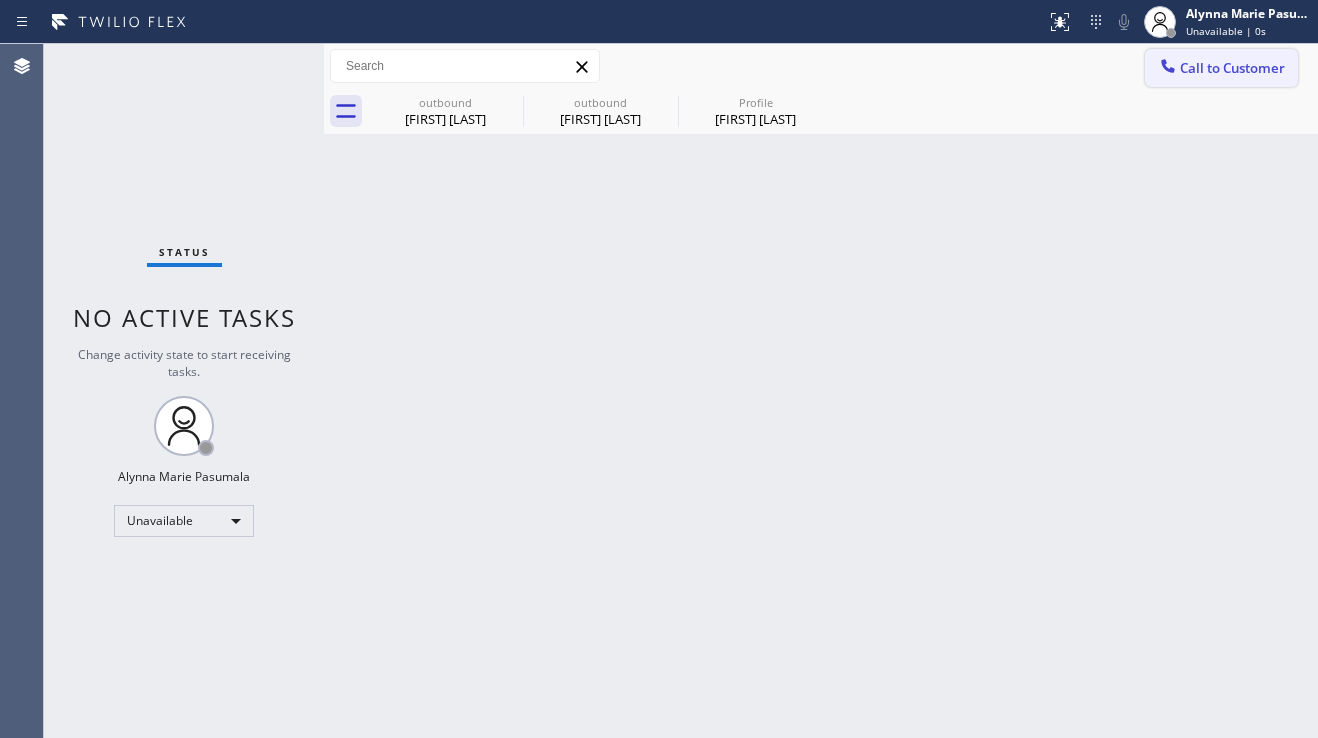 click on "Call to Customer" at bounding box center [1232, 68] 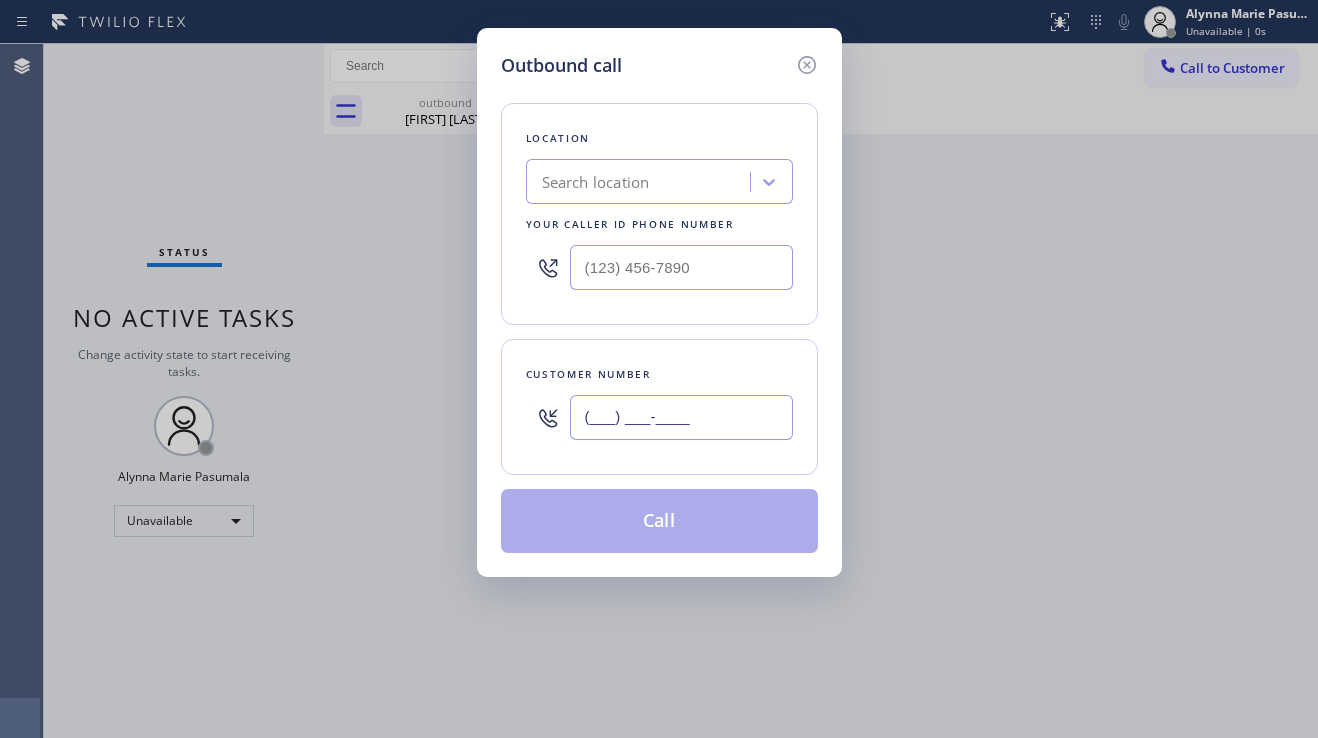 click on "(___) ___-____" at bounding box center [681, 417] 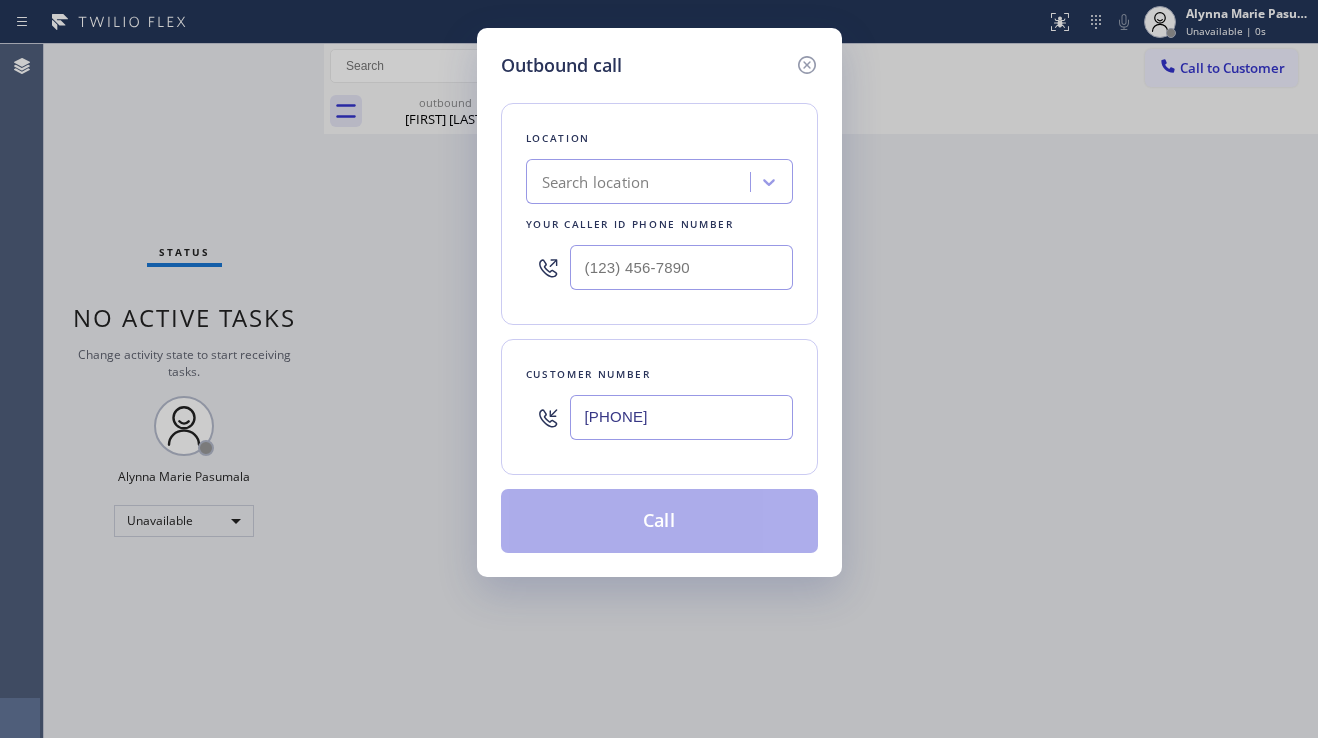 type on "([AREA]) [PHONE]" 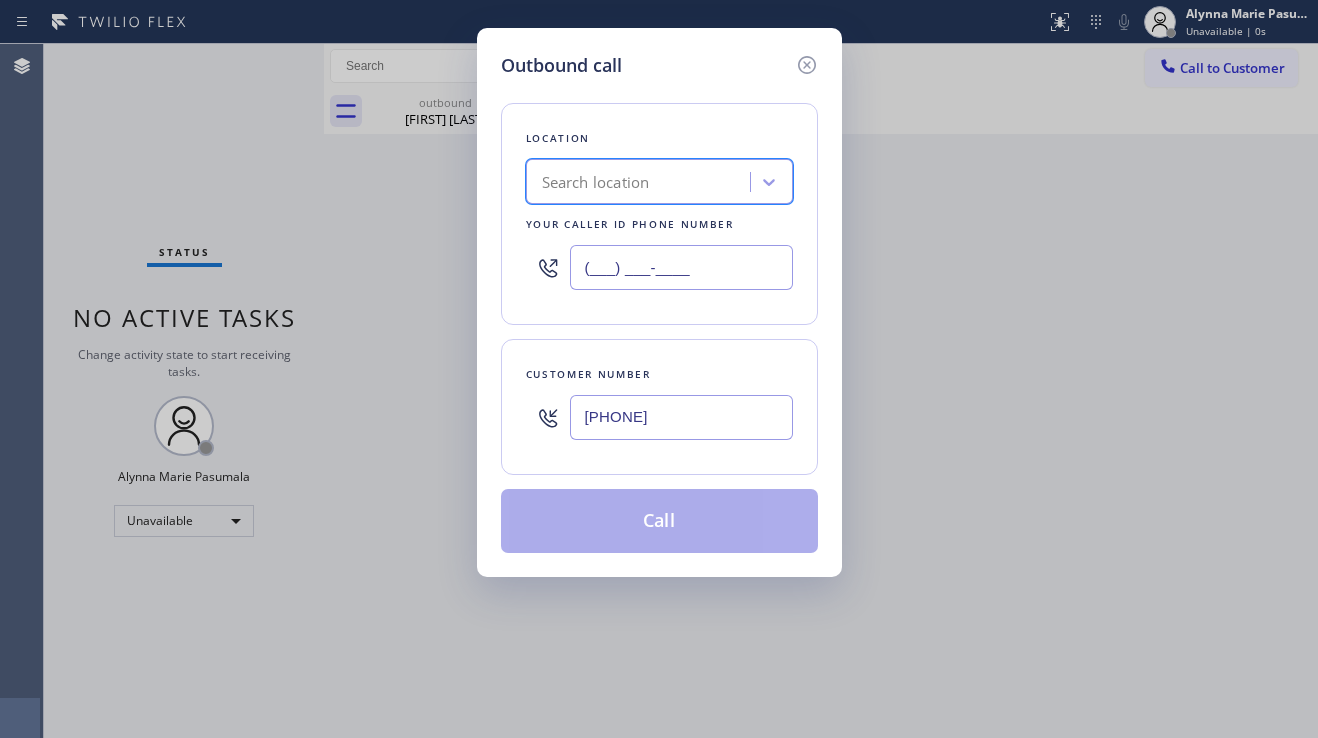 click on "(___) ___-____" at bounding box center [681, 267] 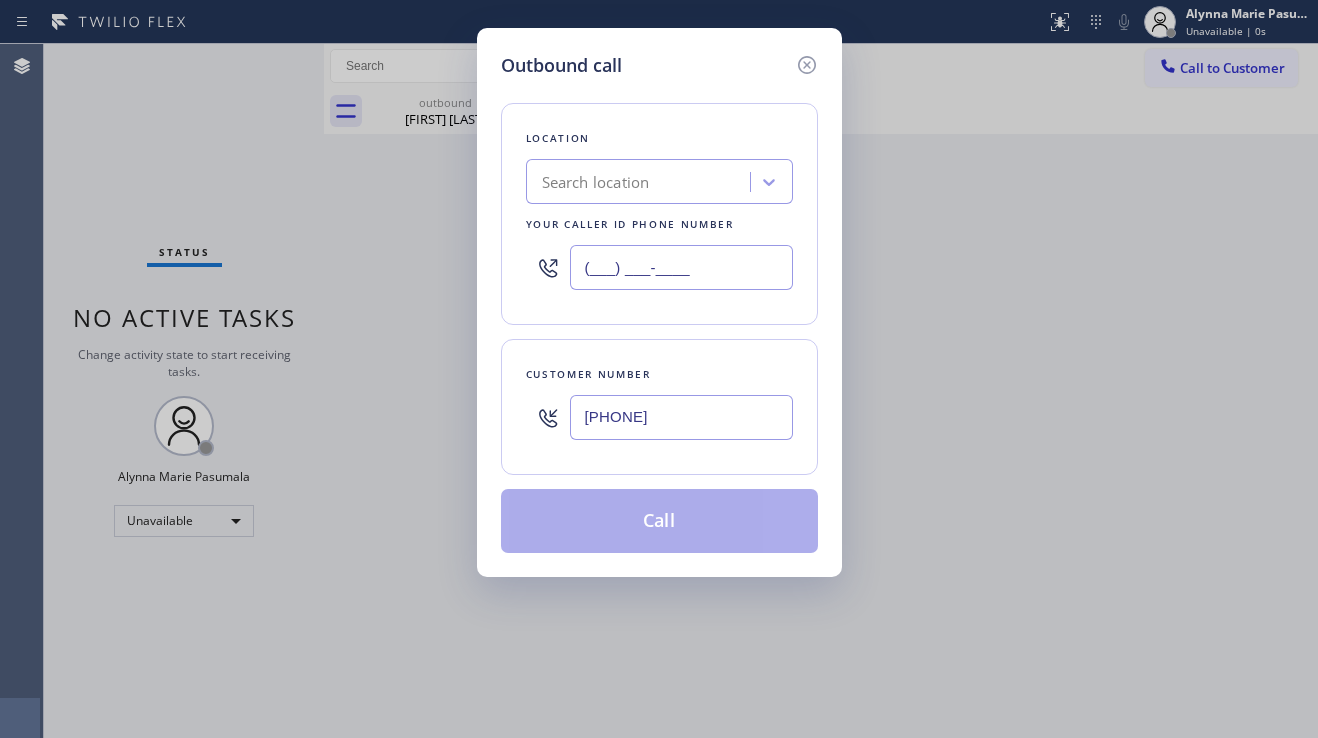 paste on "[PHONE]" 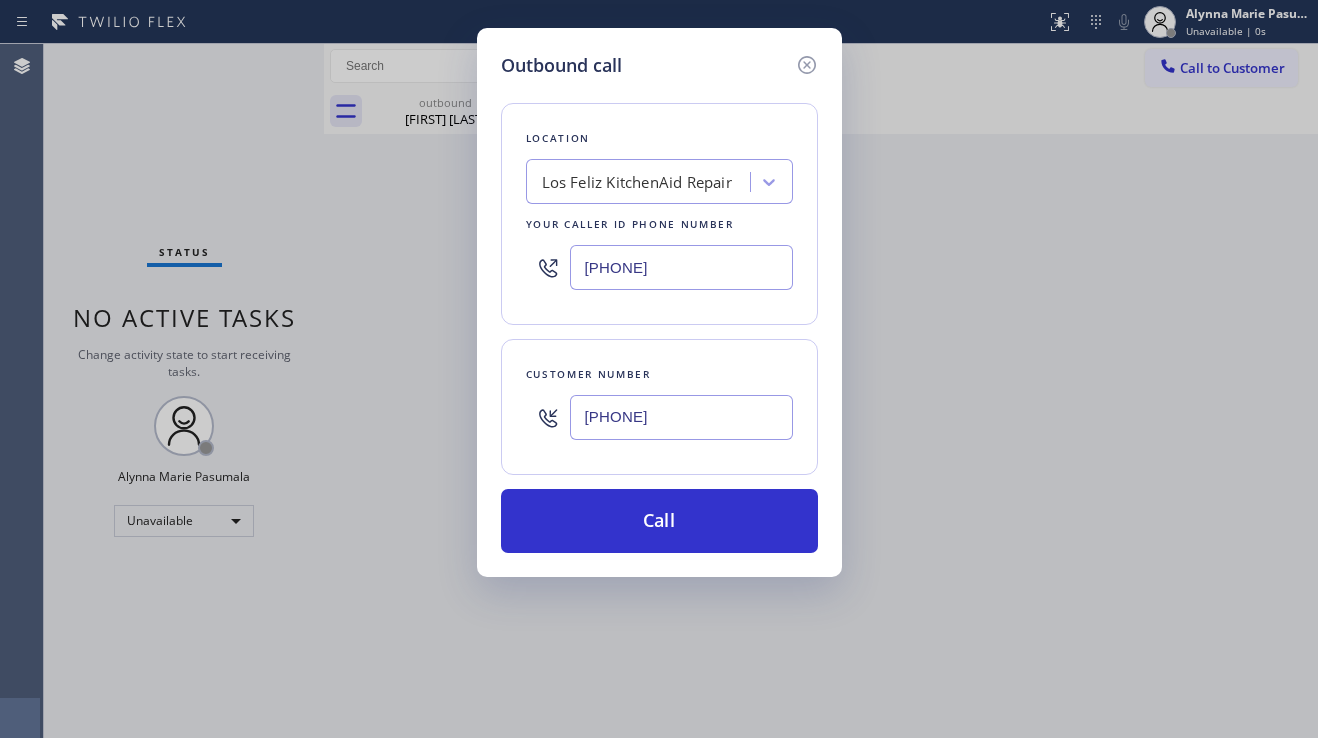 type on "([AREA]) [PHONE]" 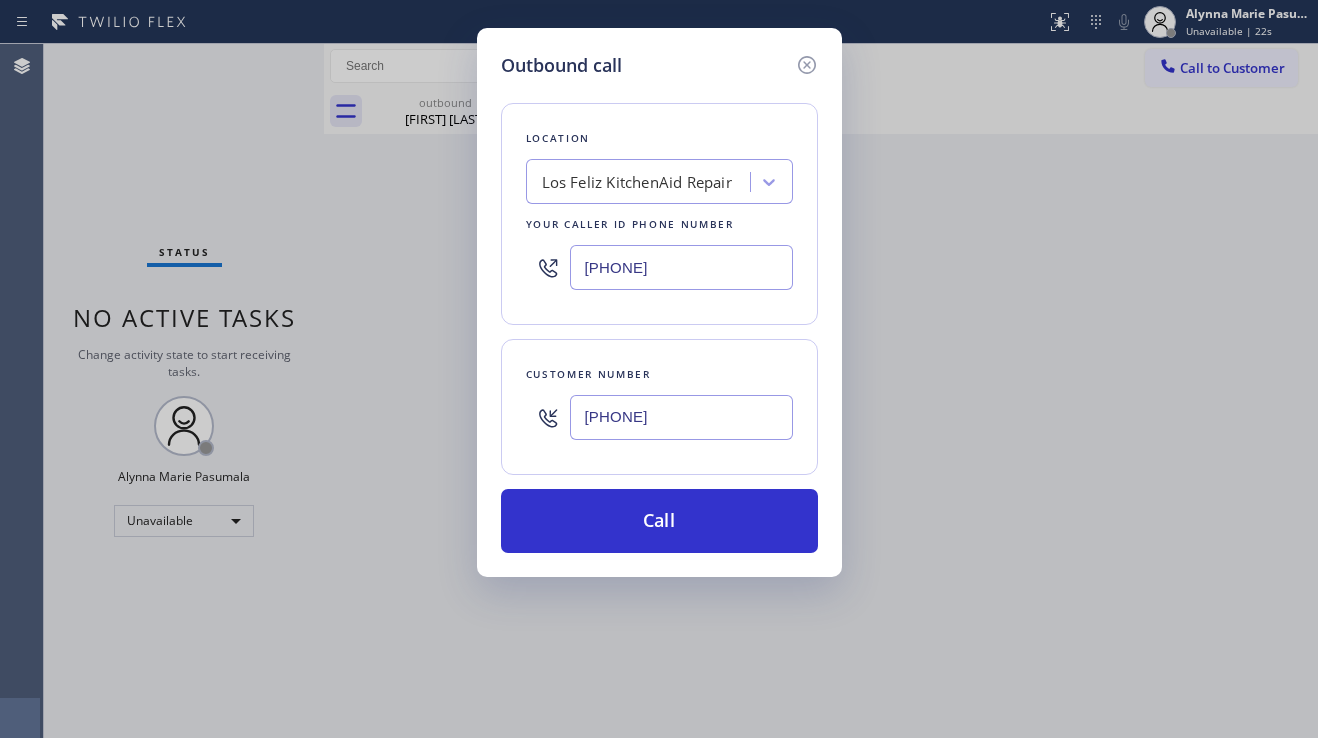 click on "Outbound call Location Los Feliz KitchenAid Repair Your caller id phone number (323) 210-4434 Customer number (310) 388-7998 Call" at bounding box center (659, 369) 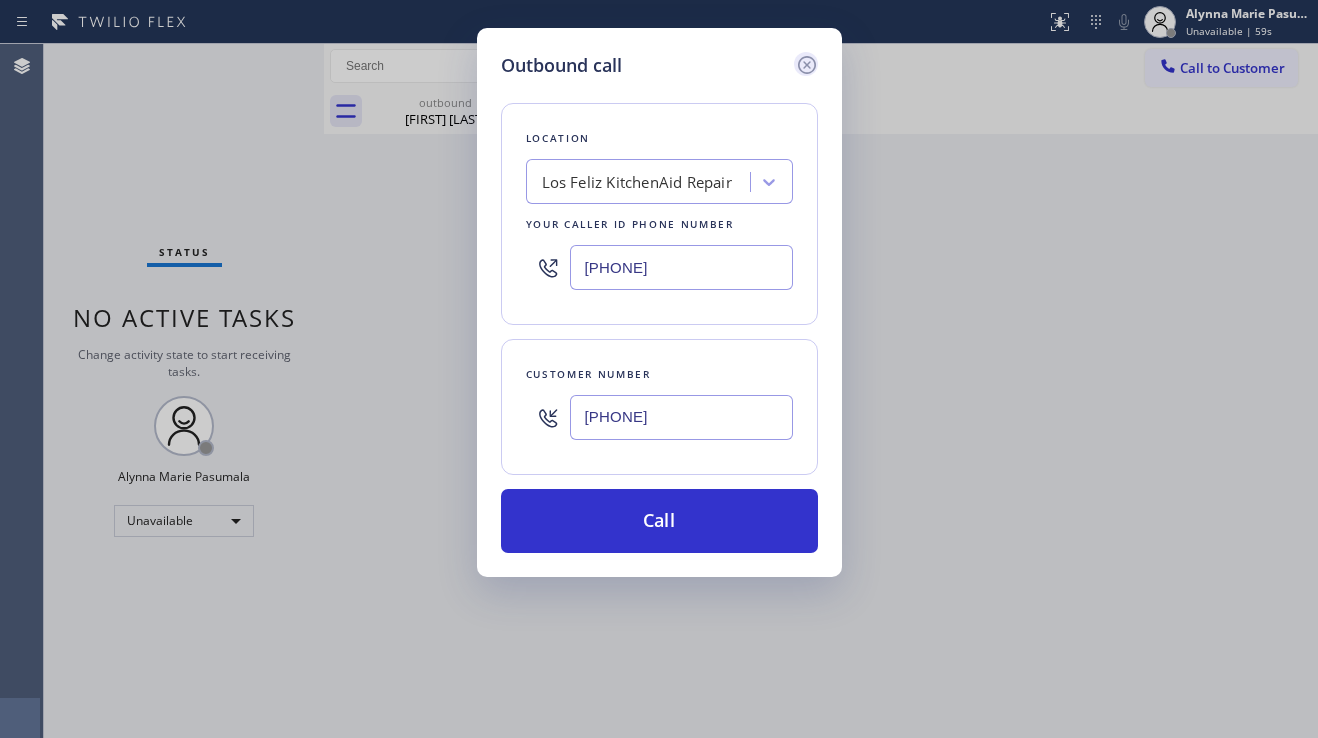 click 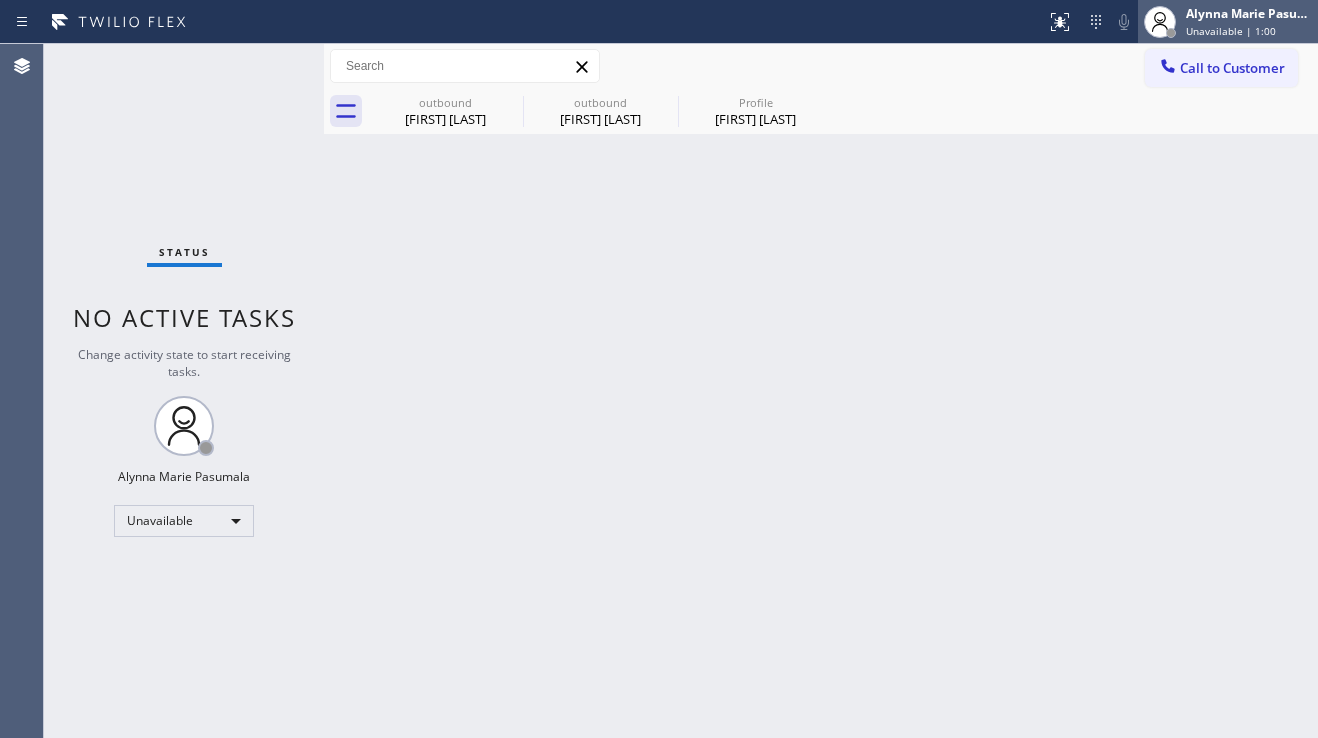 click at bounding box center [1160, 22] 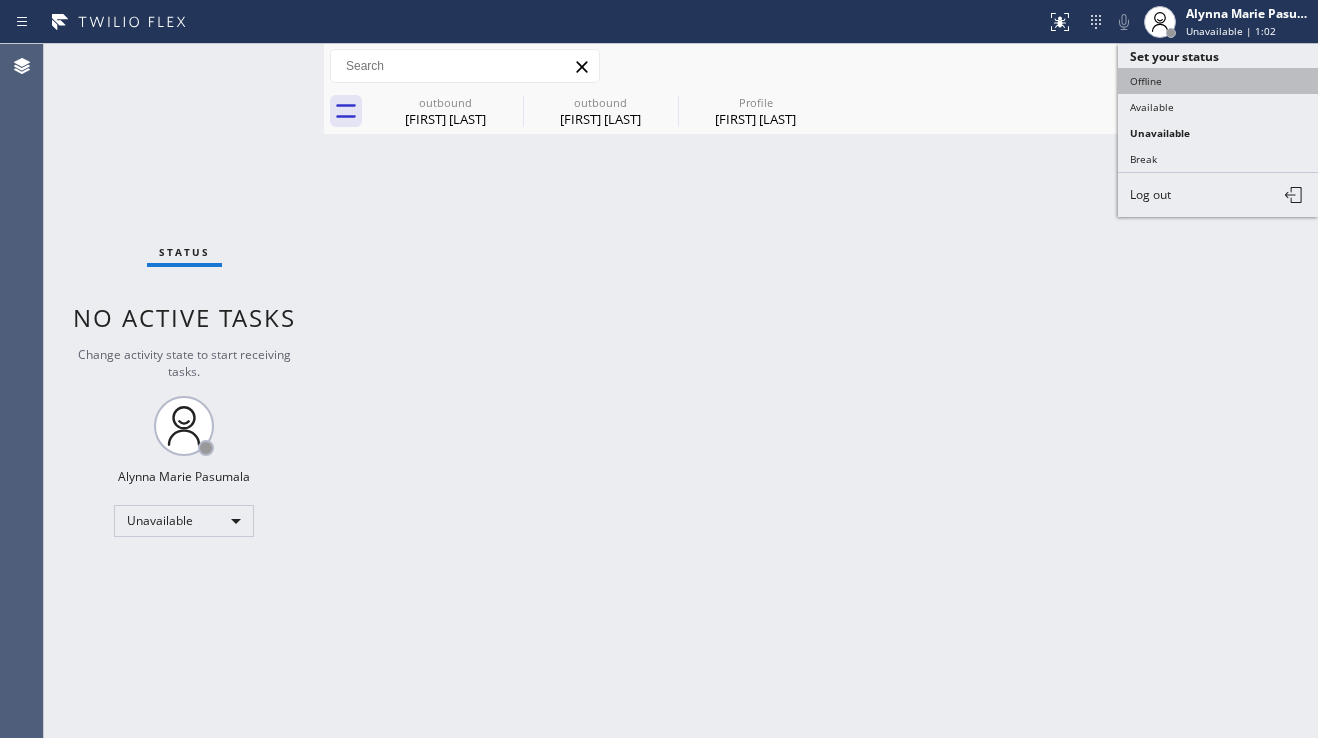 drag, startPoint x: 1159, startPoint y: 82, endPoint x: 1227, endPoint y: 45, distance: 77.41447 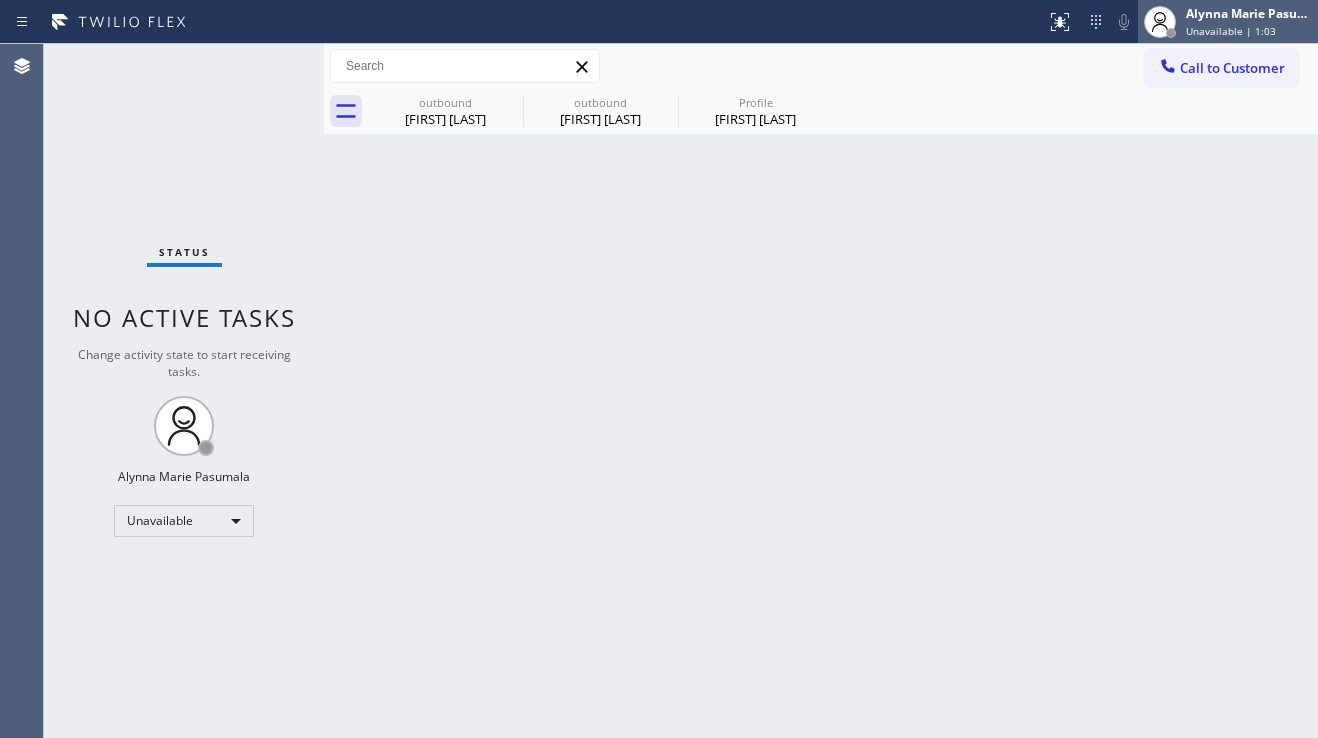click on "Unavailable | 1:03" at bounding box center [1231, 31] 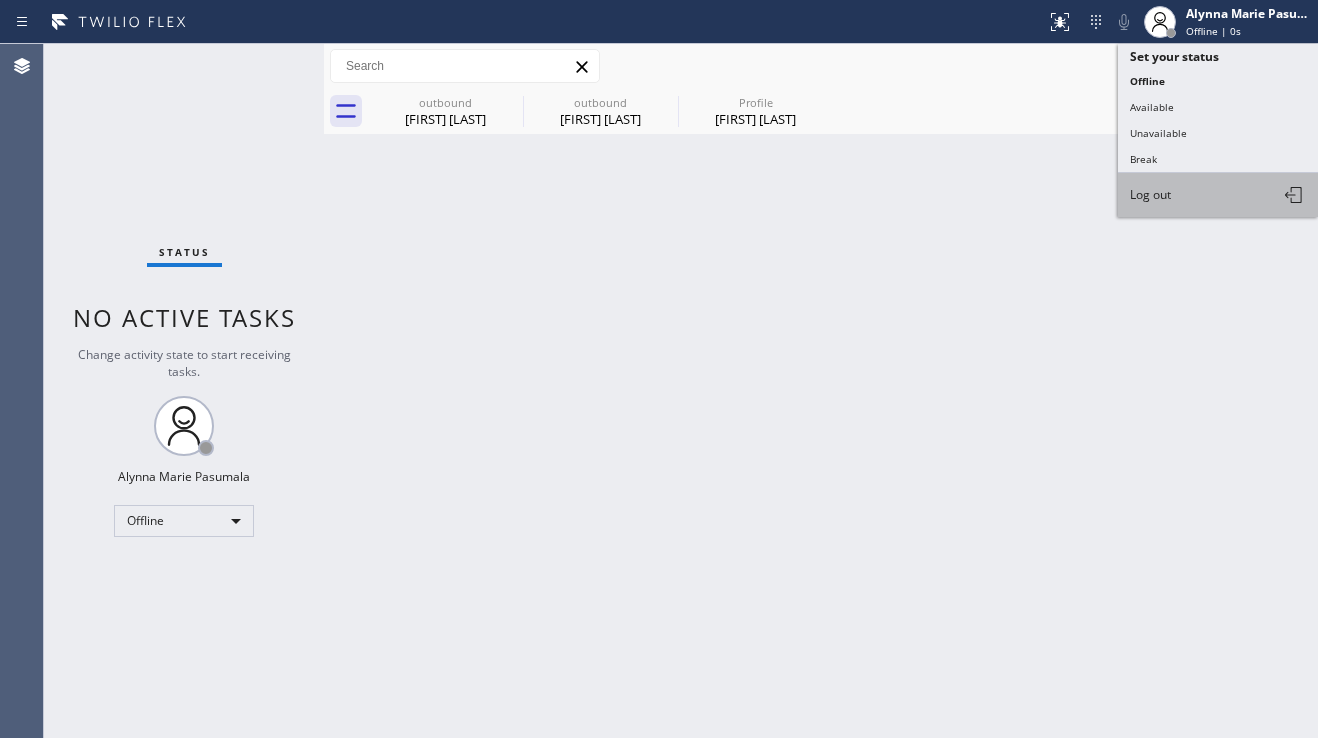 click on "Log out" at bounding box center [1218, 195] 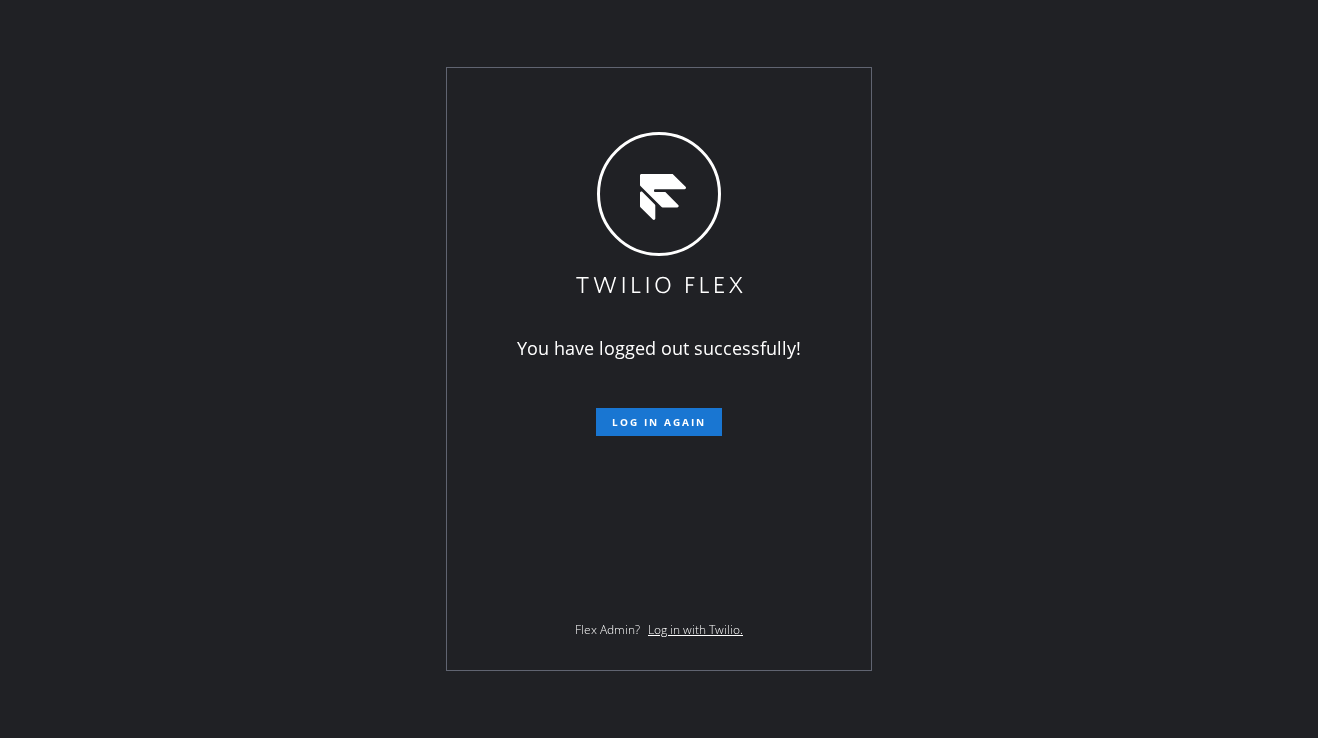 drag, startPoint x: 297, startPoint y: 584, endPoint x: 308, endPoint y: 598, distance: 17.804493 